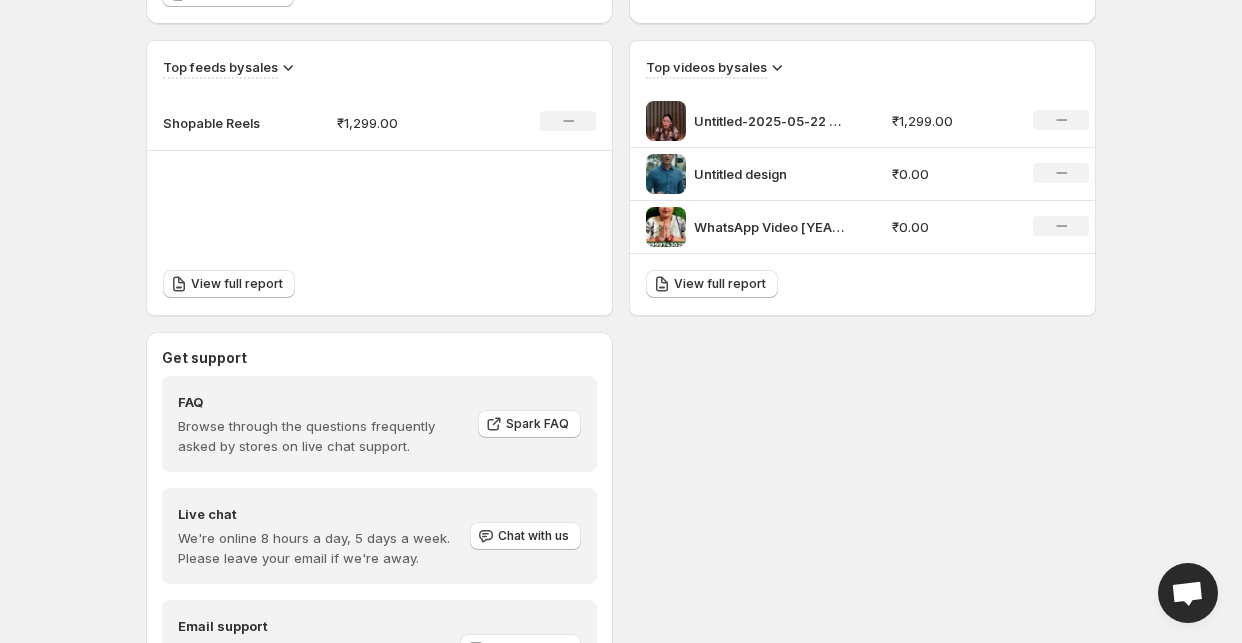 scroll, scrollTop: 784, scrollLeft: 0, axis: vertical 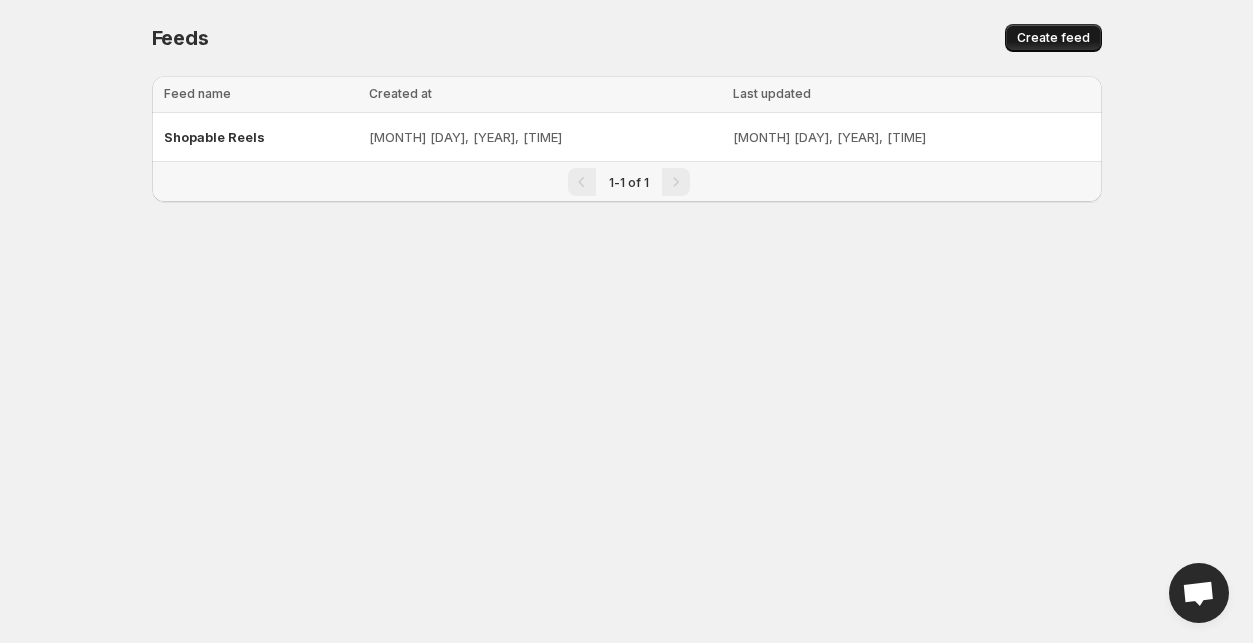 click on "Create feed" at bounding box center (1053, 38) 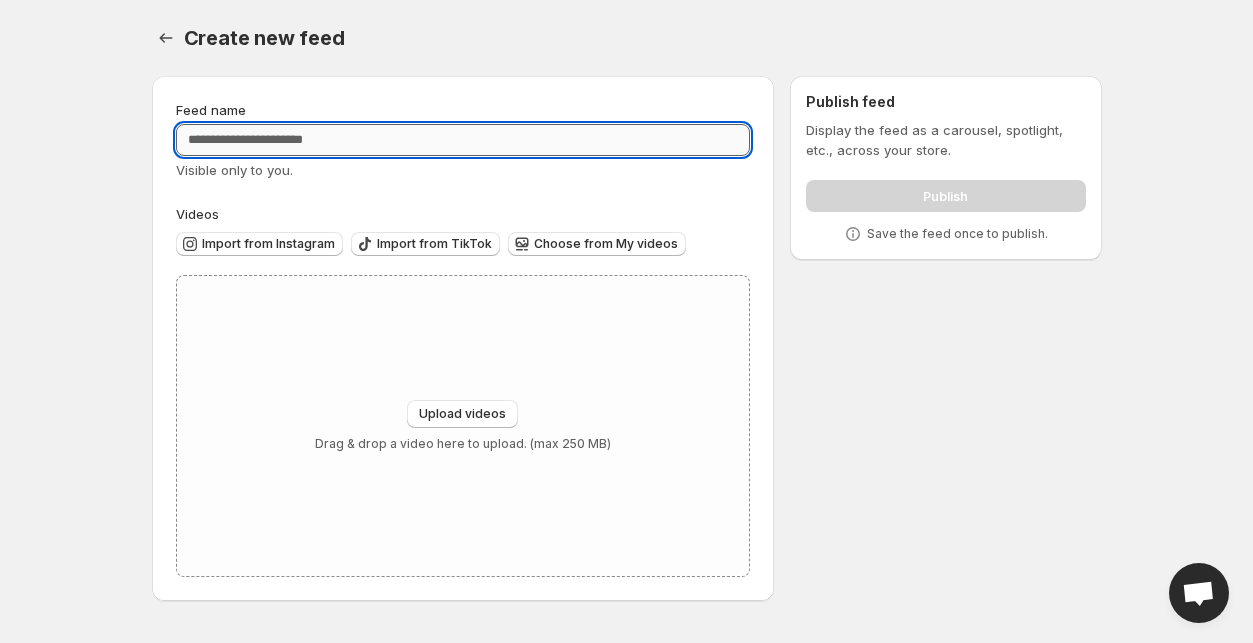 click on "Feed name" at bounding box center [463, 140] 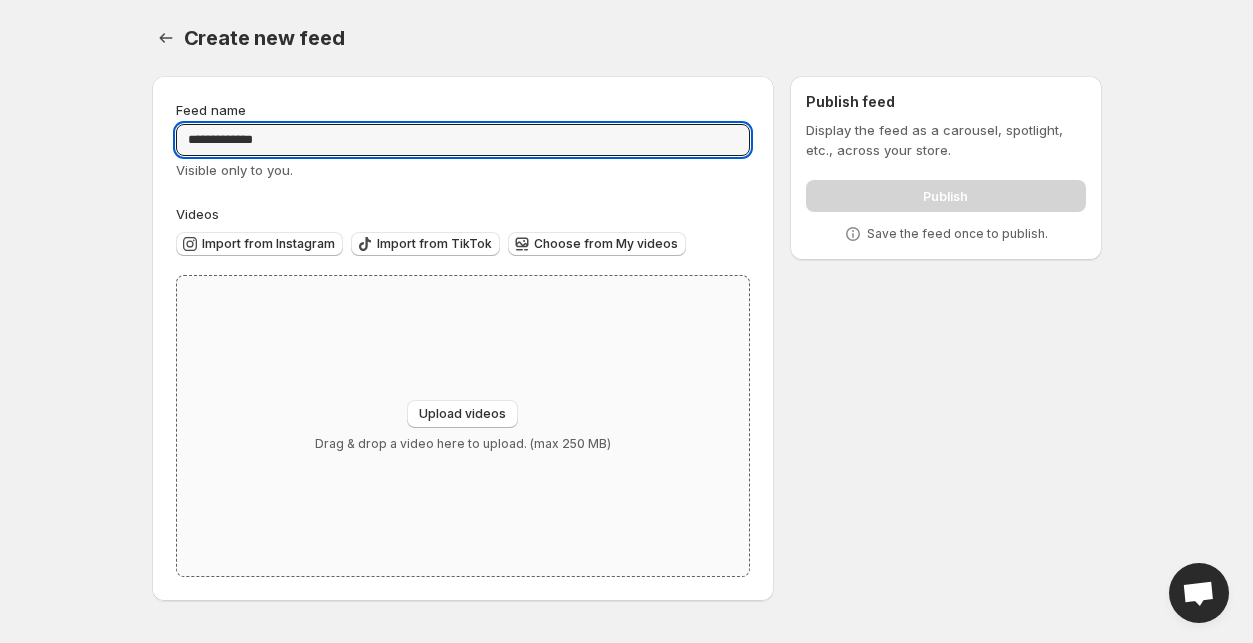 type on "**********" 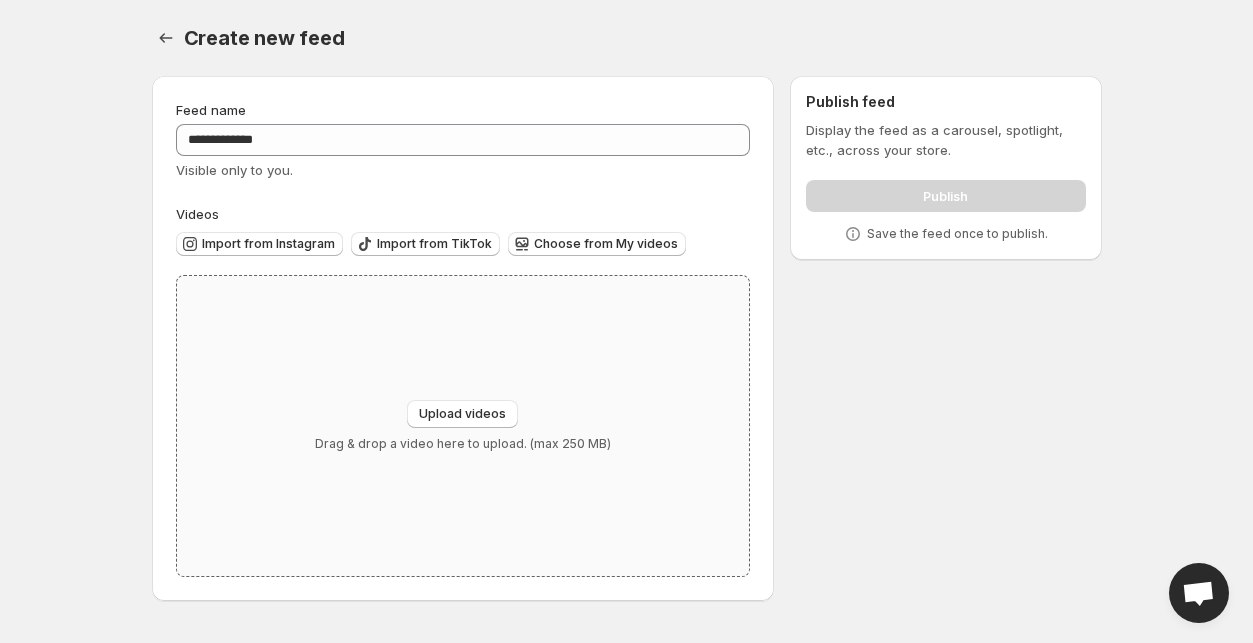 click on "Upload videos Drag & drop a video here to upload. (max 250 MB)" at bounding box center (463, 426) 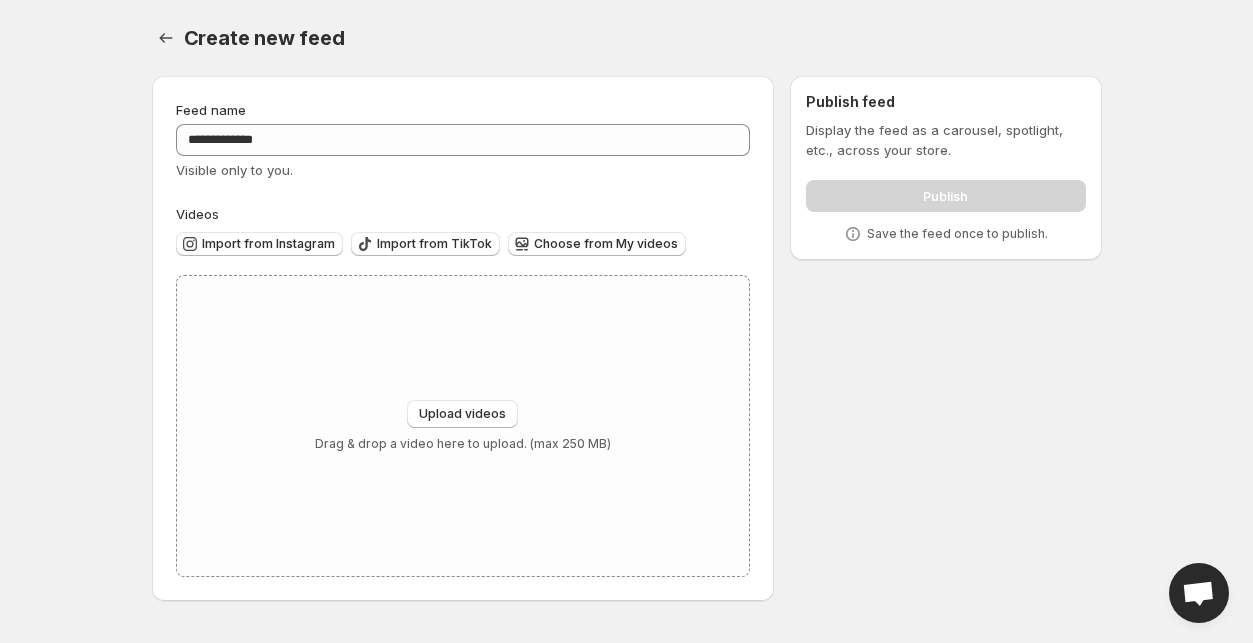type 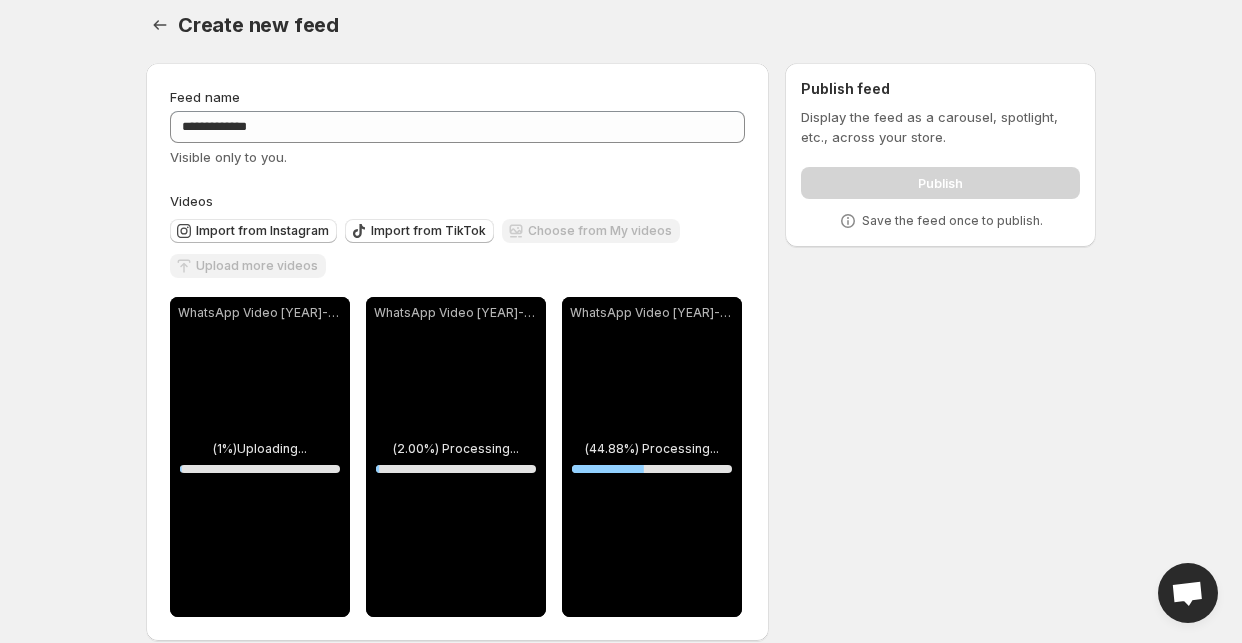 scroll, scrollTop: 37, scrollLeft: 0, axis: vertical 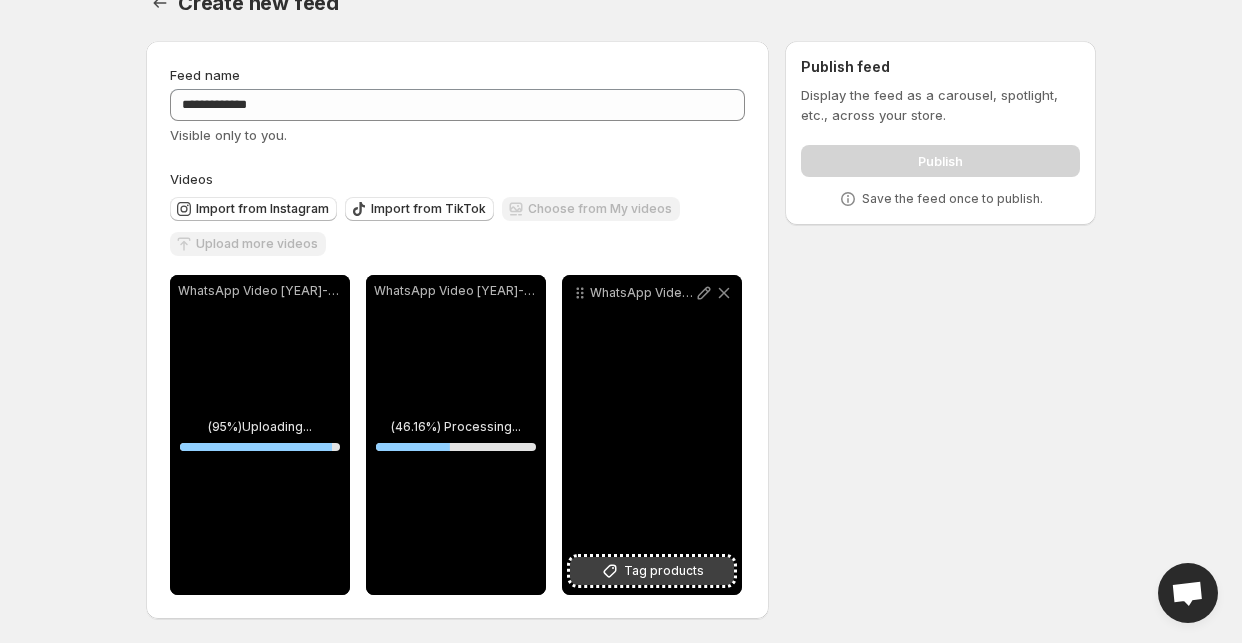 click on "Tag products" at bounding box center (664, 571) 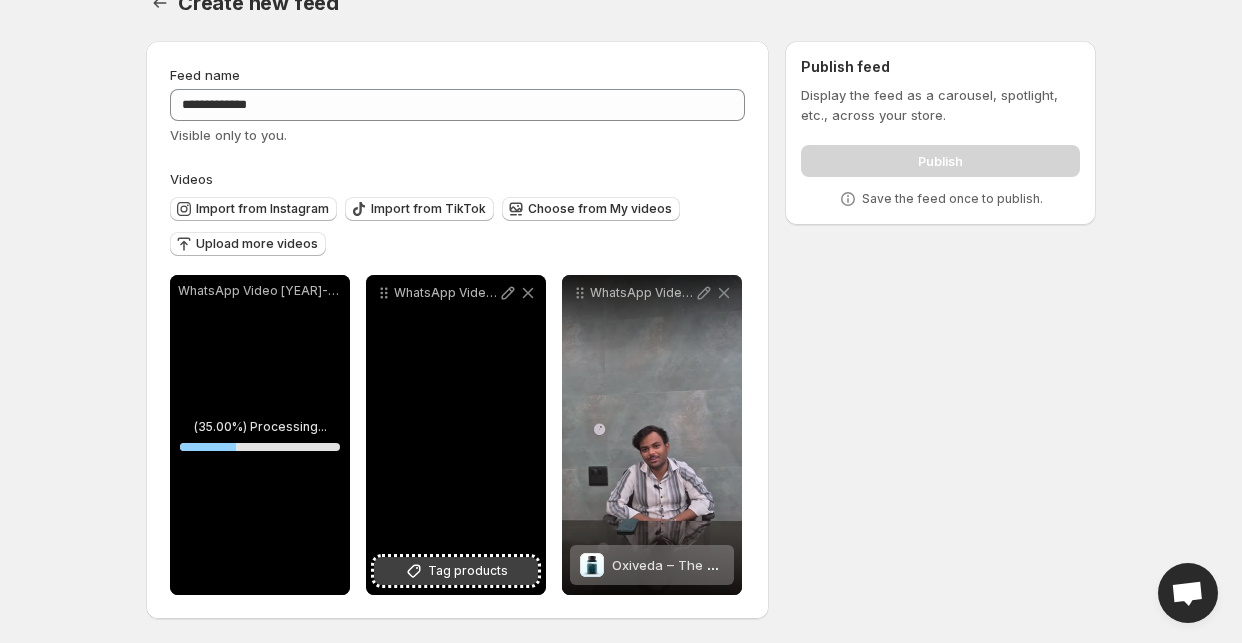 click on "Tag products" at bounding box center (468, 571) 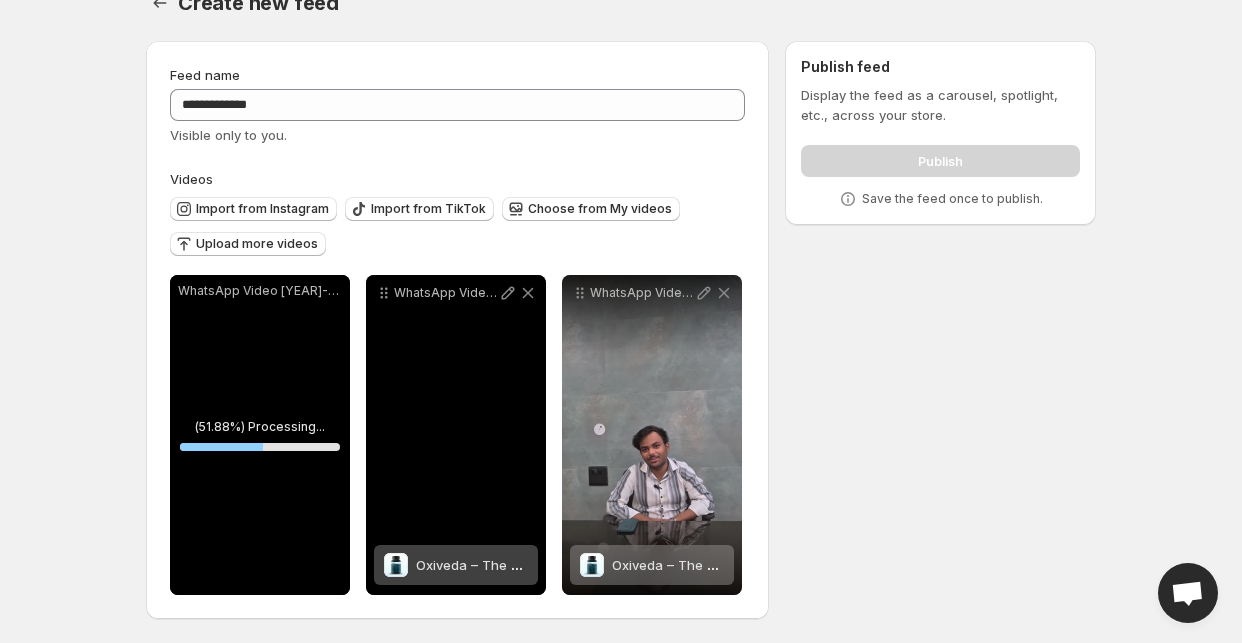 click on "Oxiveda – The Ayurvedic Asthma Relief" at bounding box center (472, 565) 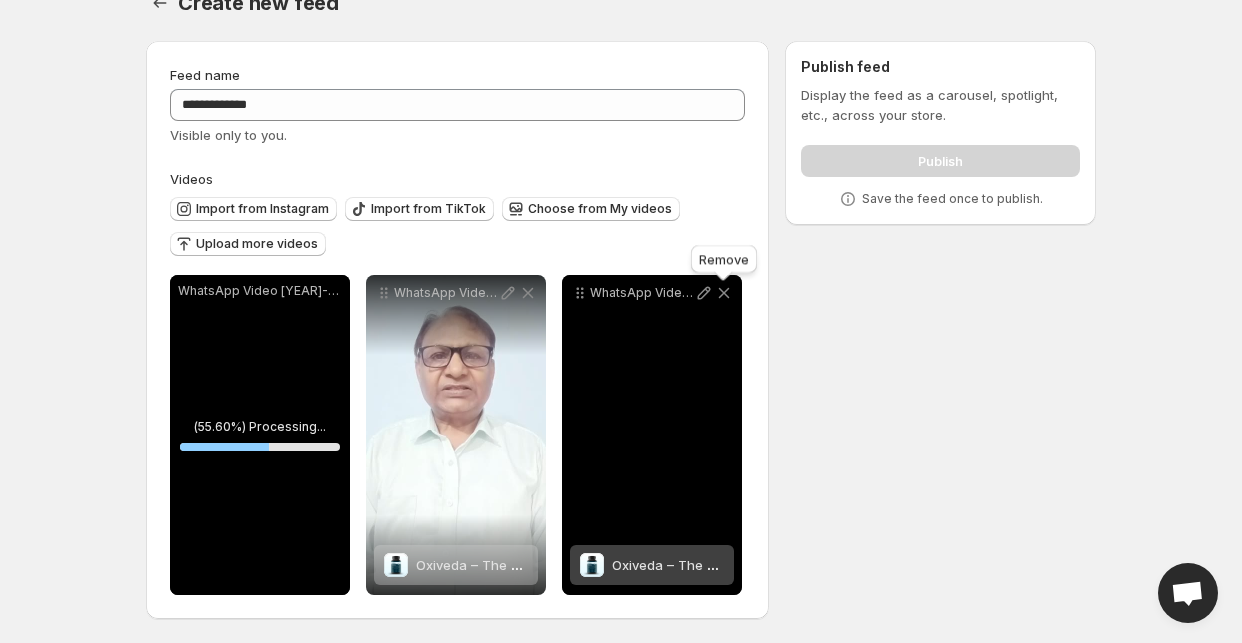 click 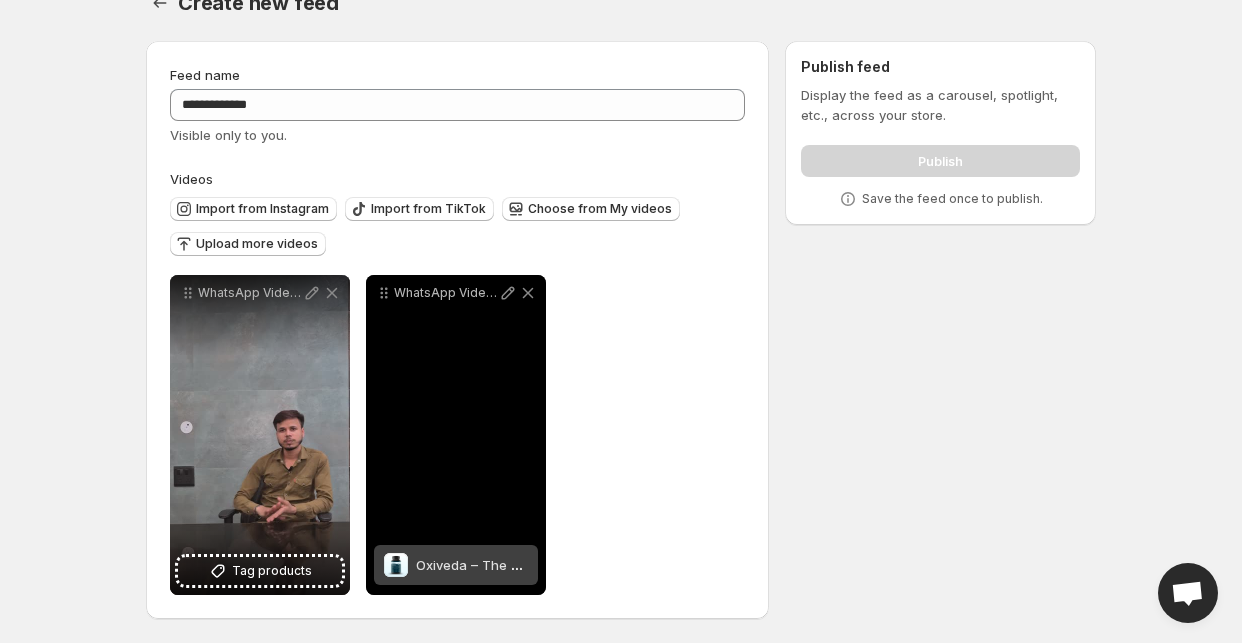click on "Oxiveda – The Ayurvedic Asthma Relief" at bounding box center (539, 565) 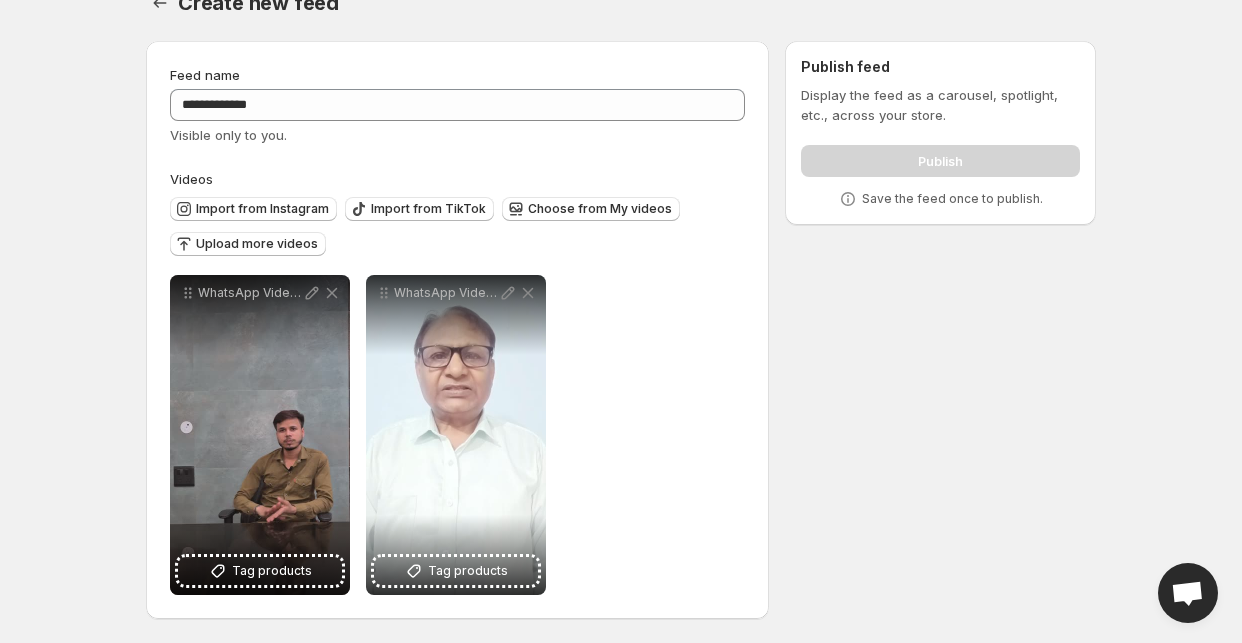 click on "**********" at bounding box center (457, 435) 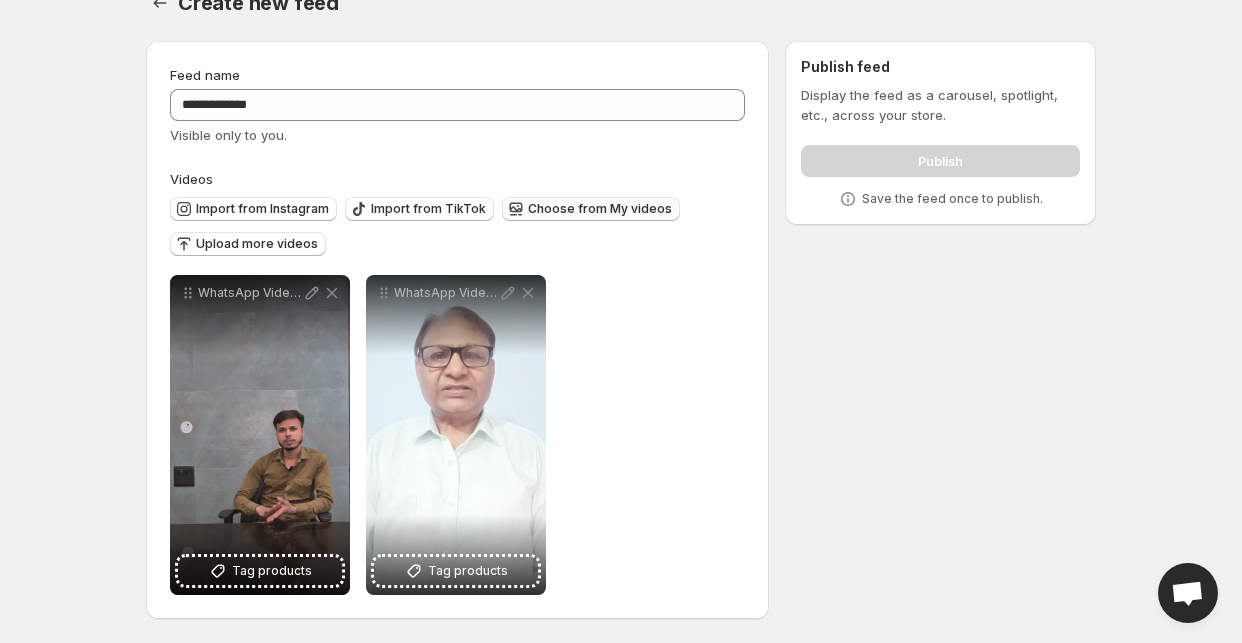 click on "Choose from My videos" at bounding box center (591, 209) 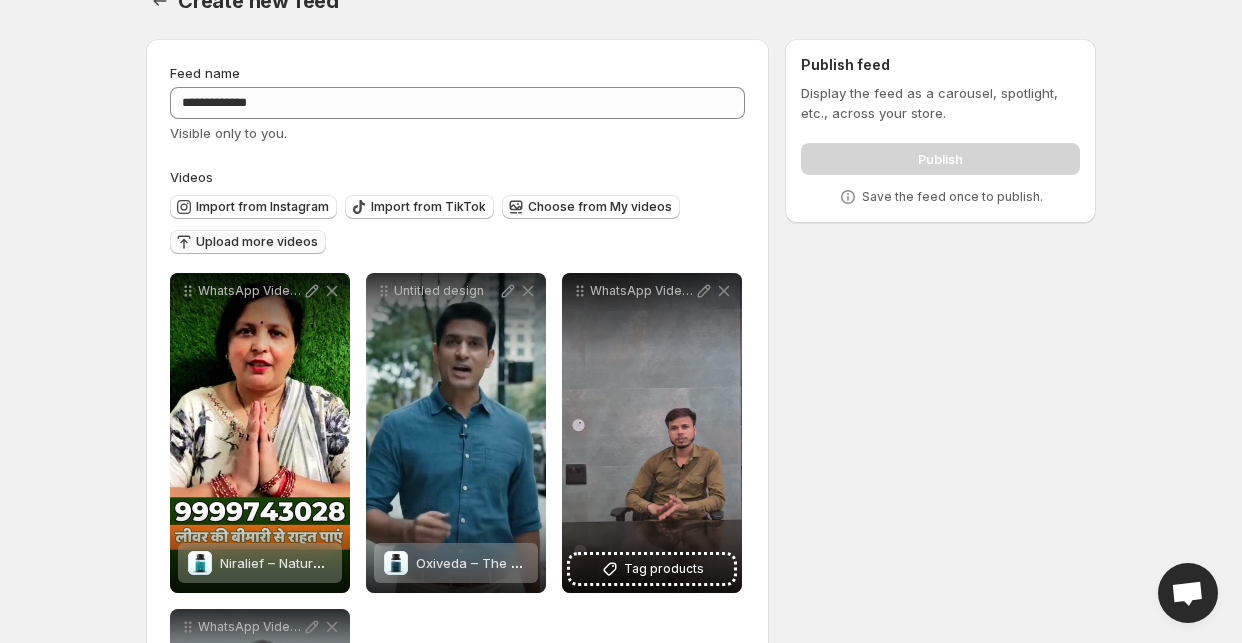 click on "Upload more videos" at bounding box center [248, 242] 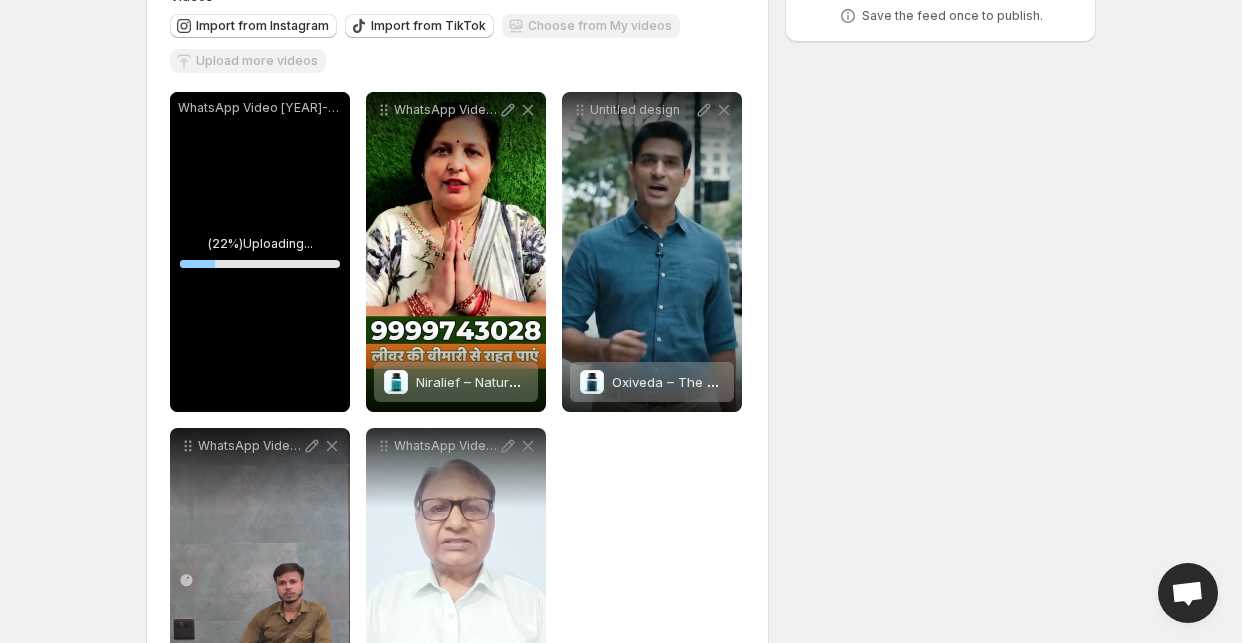 scroll, scrollTop: 148, scrollLeft: 0, axis: vertical 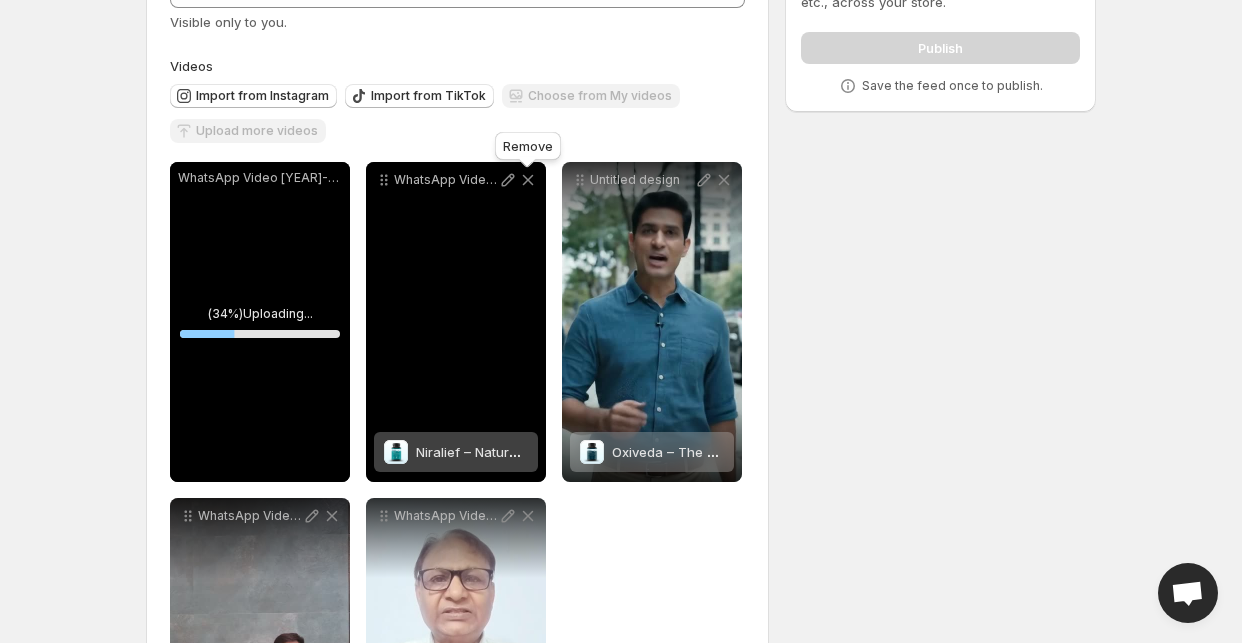 click 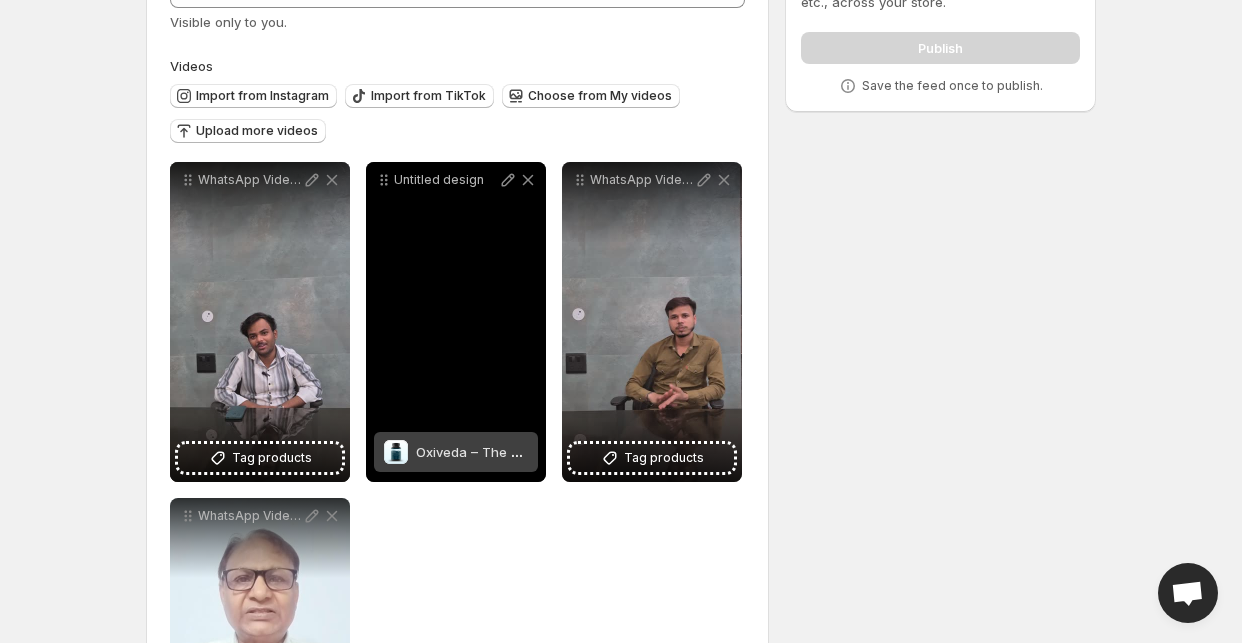 click on "Oxiveda – The Ayurvedic Asthma Relief" at bounding box center (539, 452) 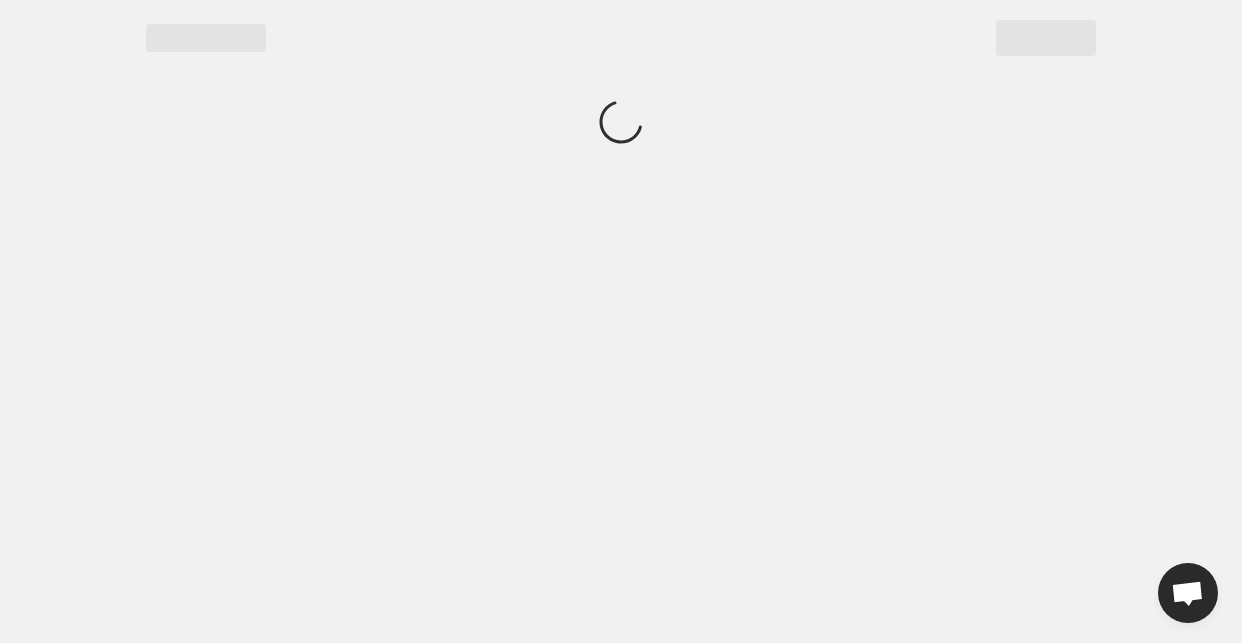 scroll, scrollTop: 0, scrollLeft: 0, axis: both 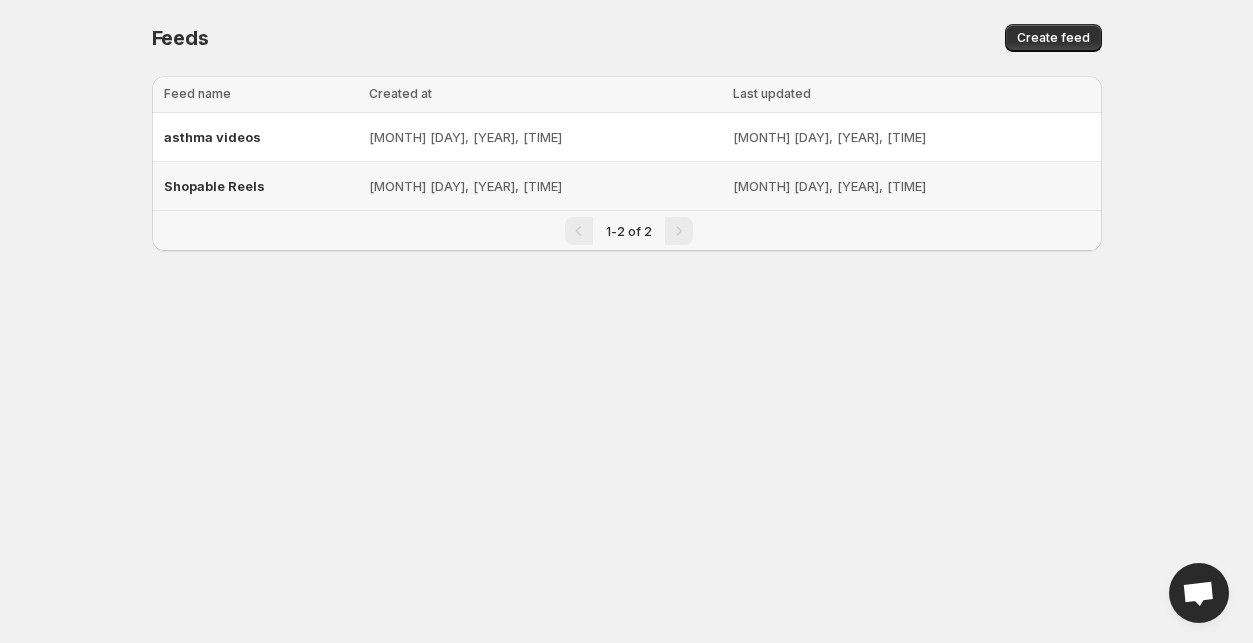 click on "[MONTH] [DAY], [YEAR], [TIME]" at bounding box center (545, 186) 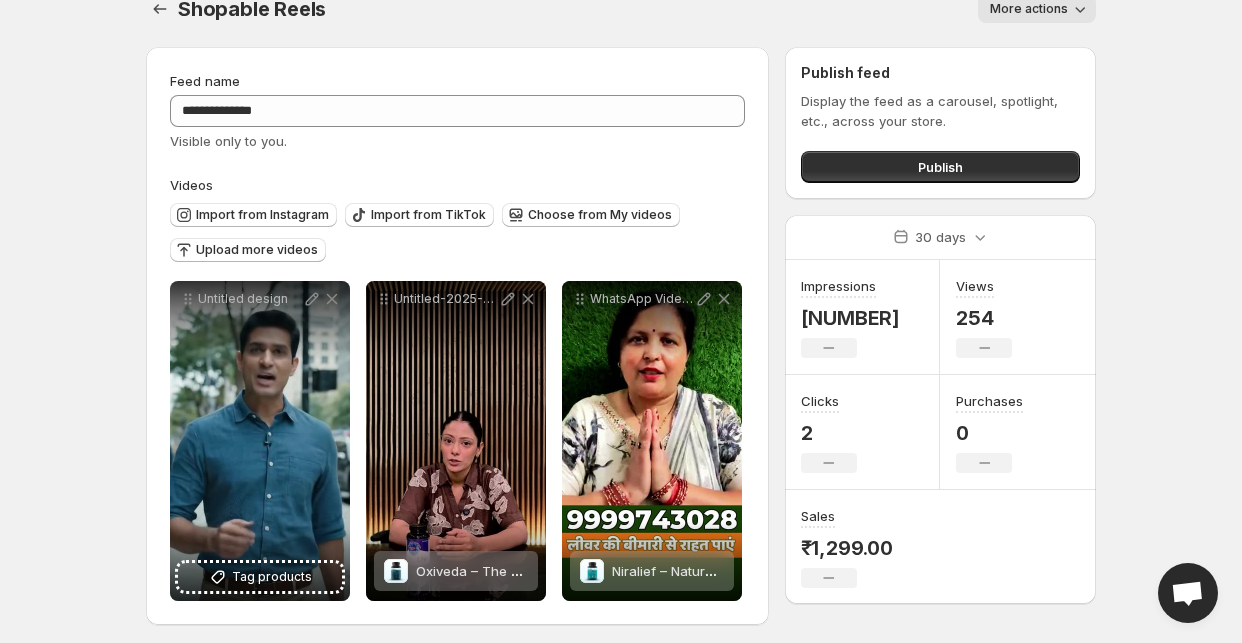 scroll, scrollTop: 37, scrollLeft: 0, axis: vertical 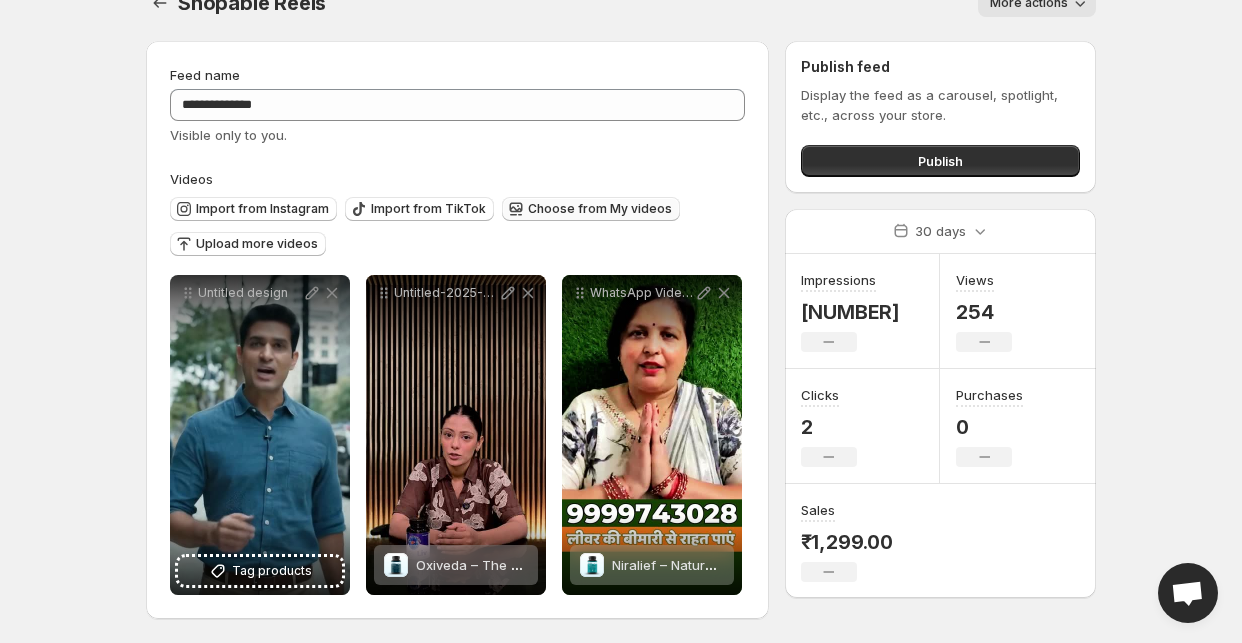 click on "Choose from My videos" at bounding box center [600, 209] 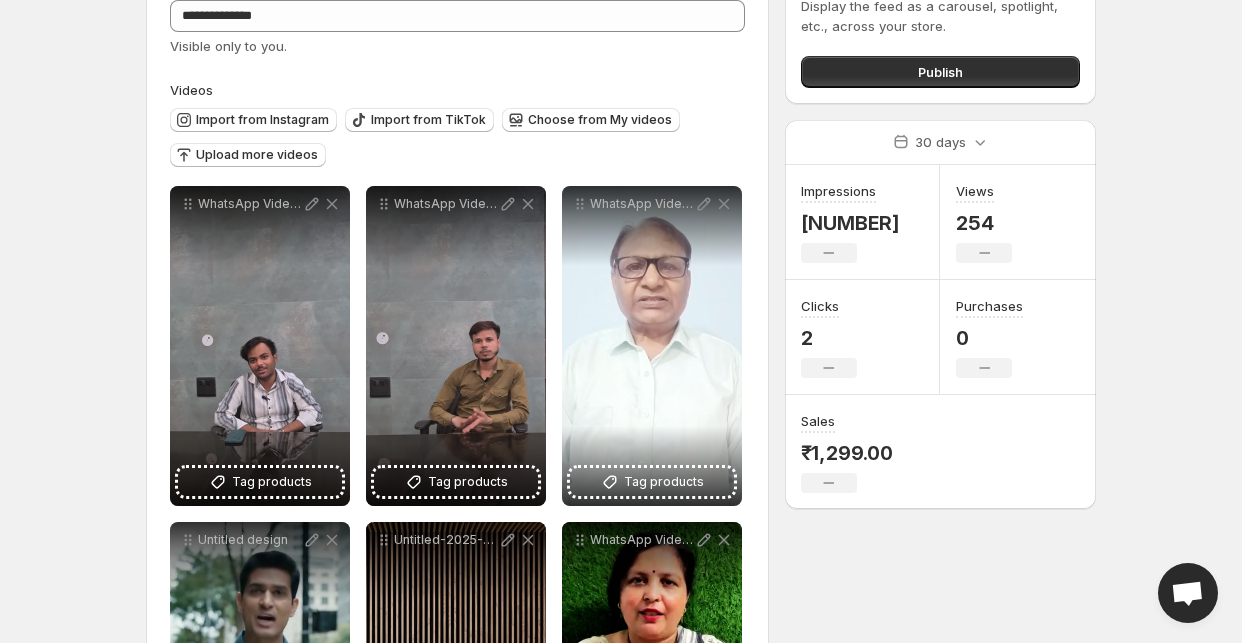 scroll, scrollTop: 373, scrollLeft: 0, axis: vertical 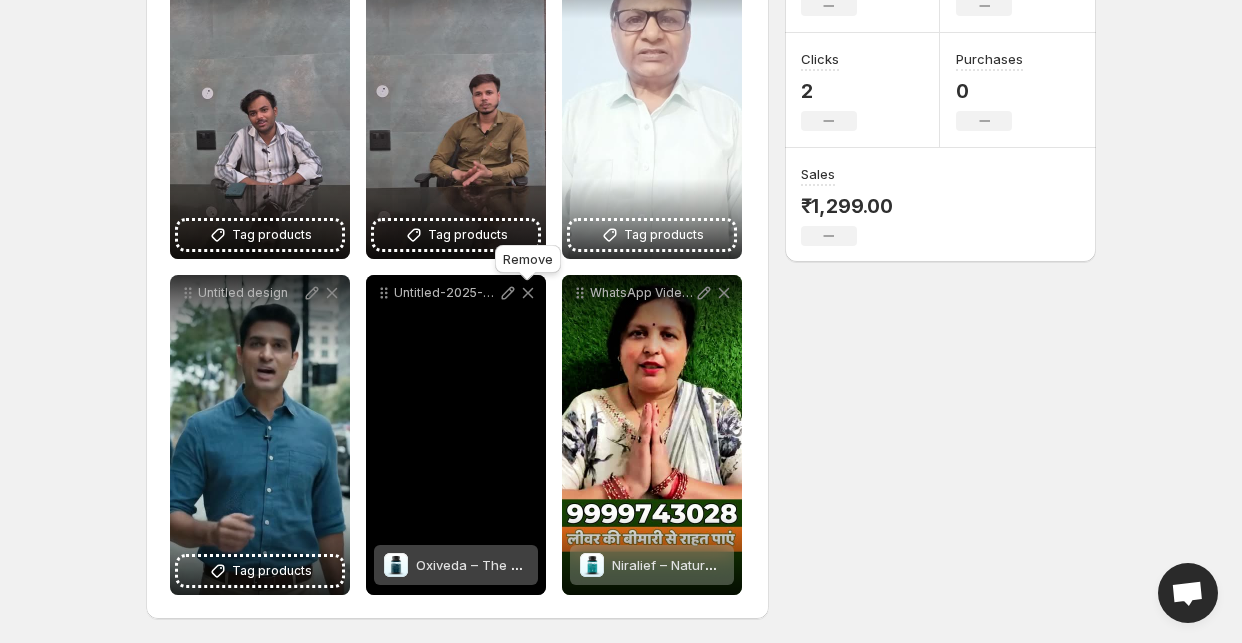 click 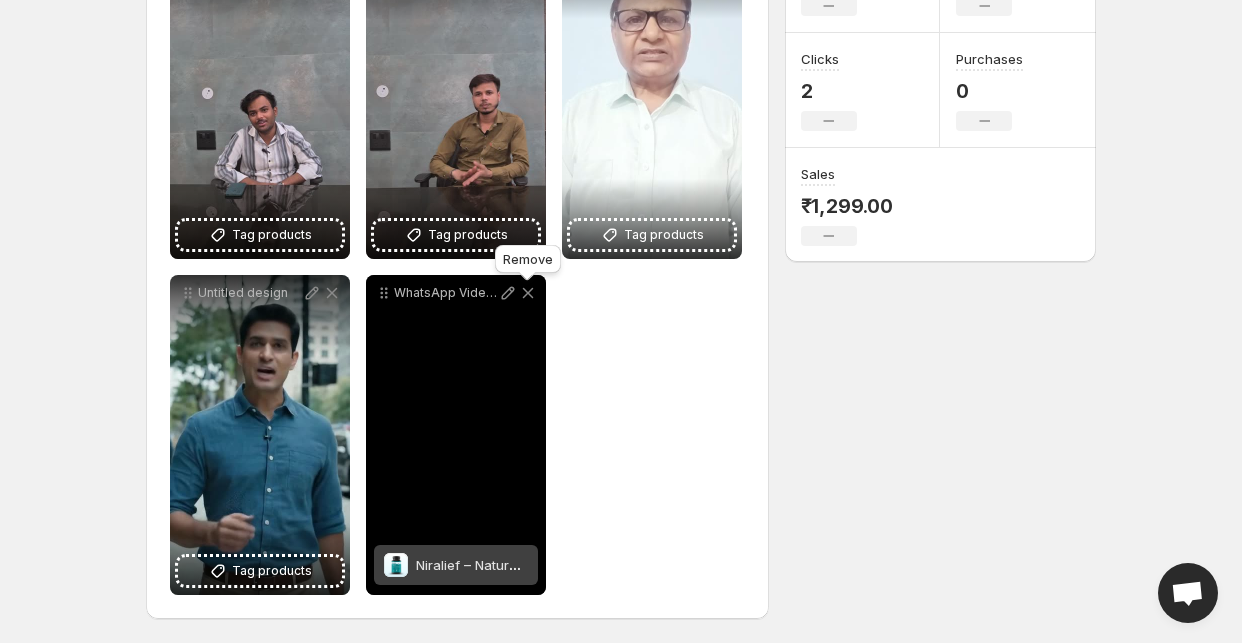 click 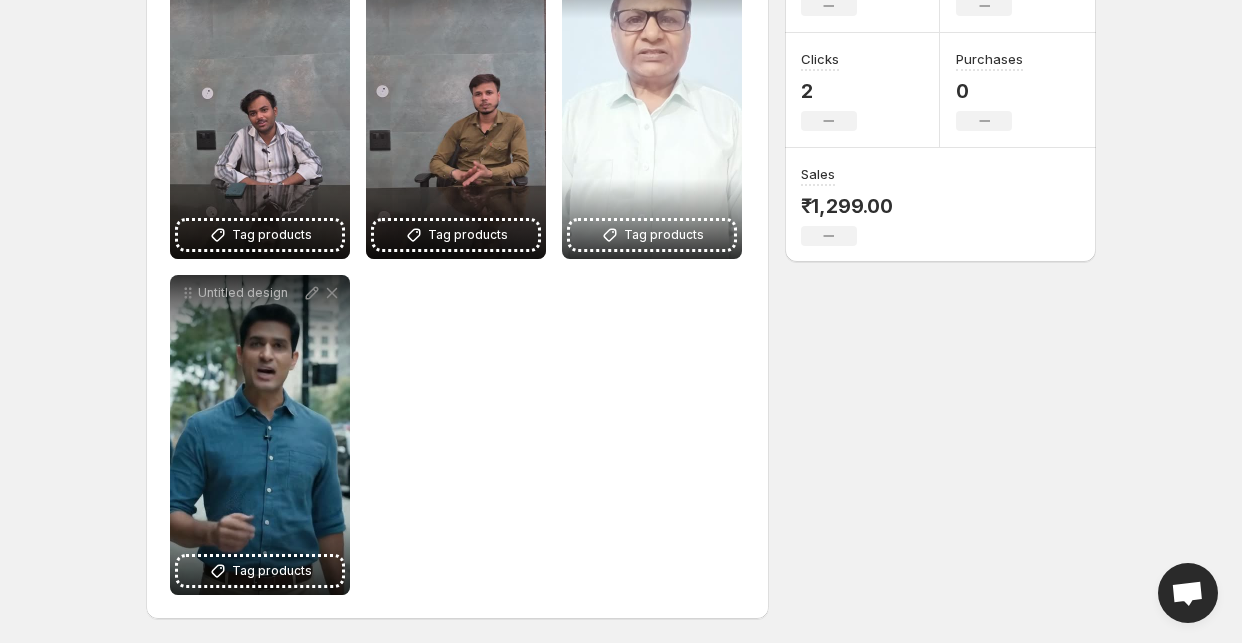 scroll, scrollTop: 151, scrollLeft: 0, axis: vertical 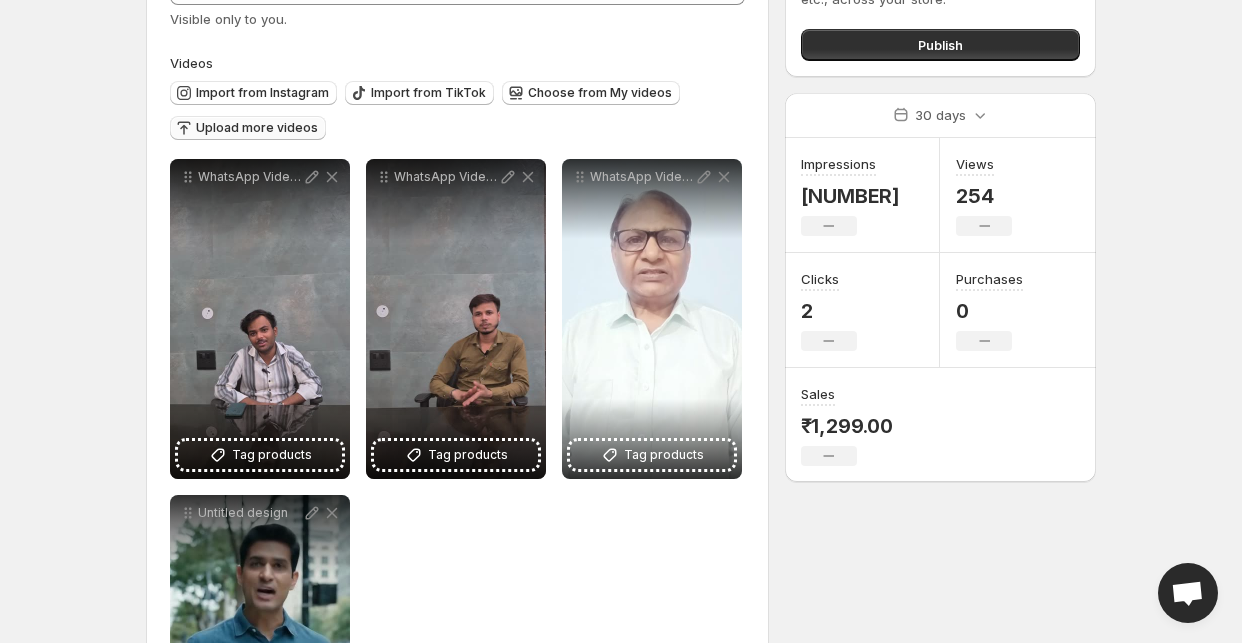 click on "Upload more videos" at bounding box center [248, 128] 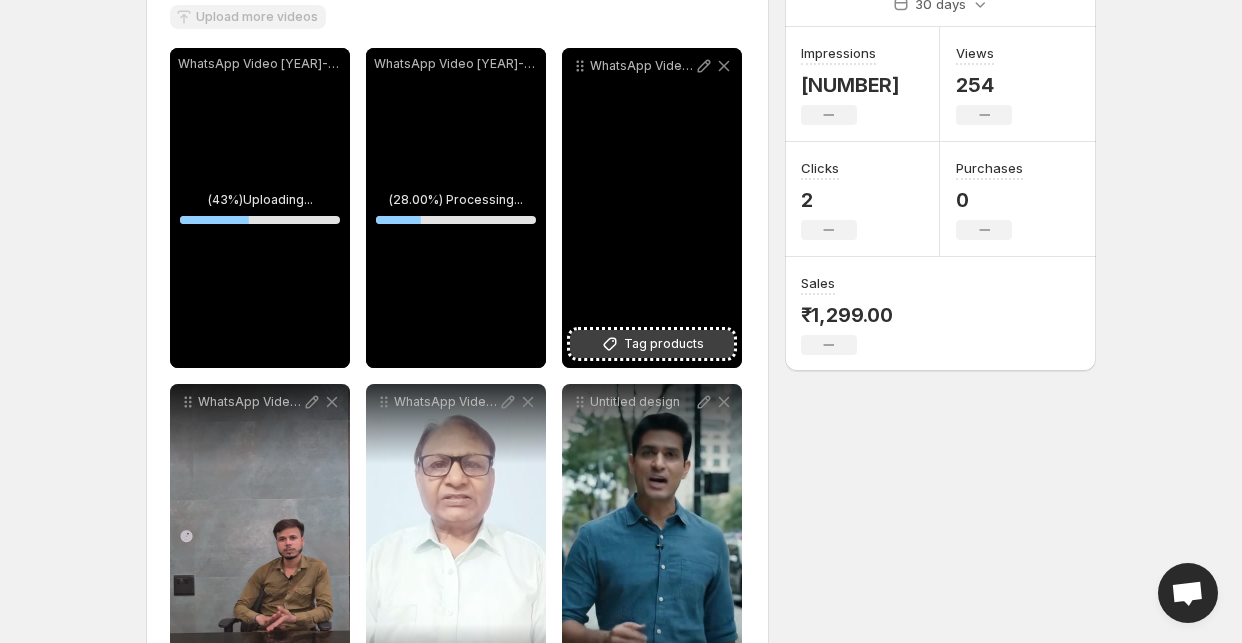 scroll, scrollTop: 373, scrollLeft: 0, axis: vertical 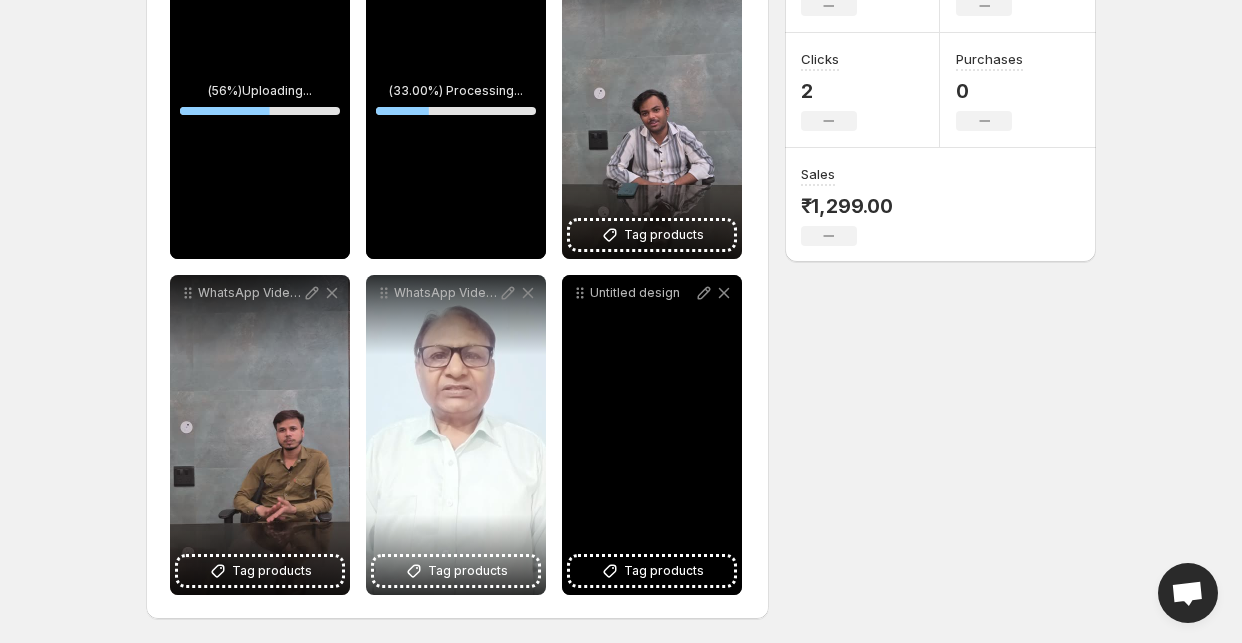 click on "Untitled design" at bounding box center [652, 435] 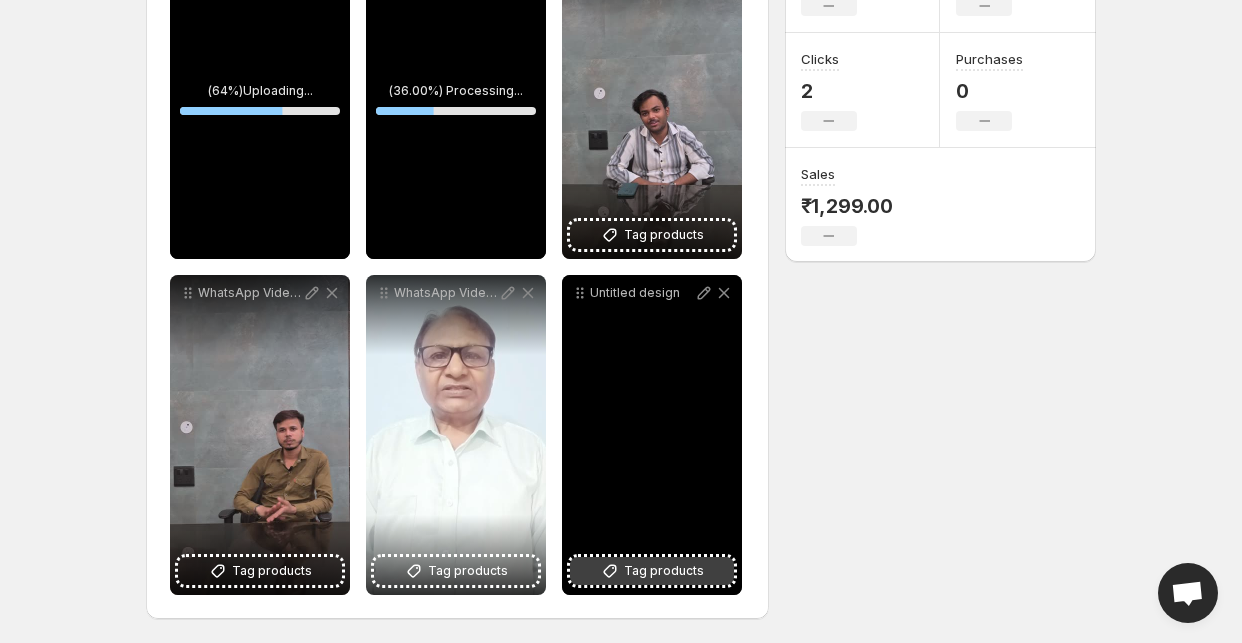 click on "Tag products" at bounding box center [664, 571] 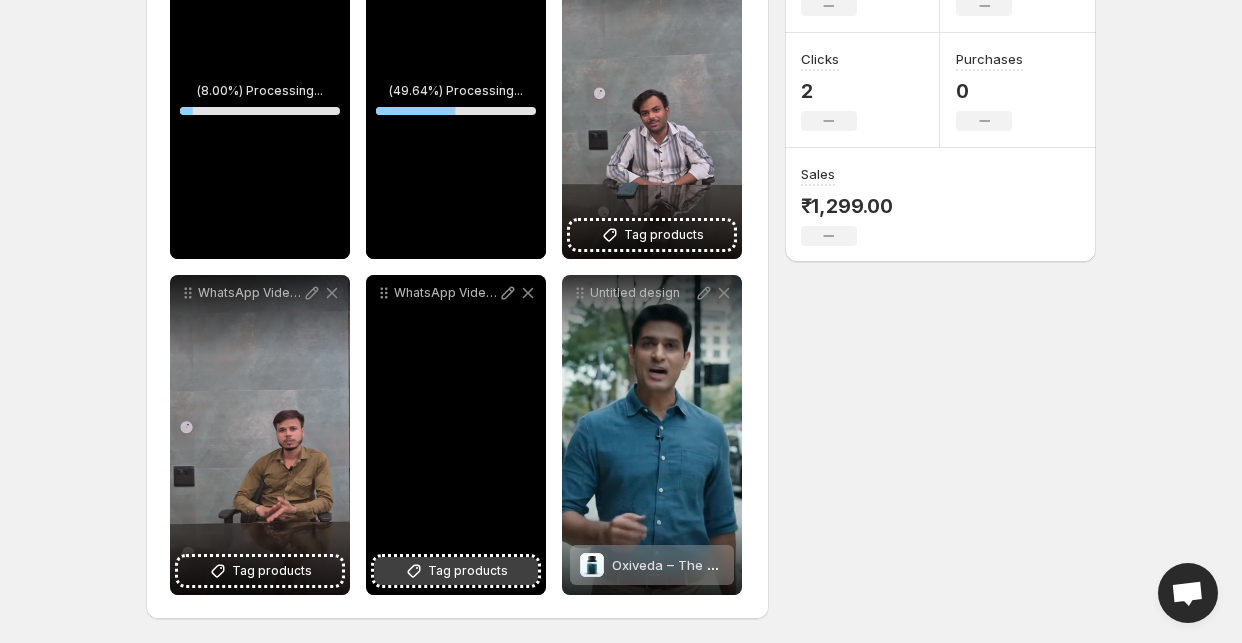 click on "Tag products" at bounding box center (468, 571) 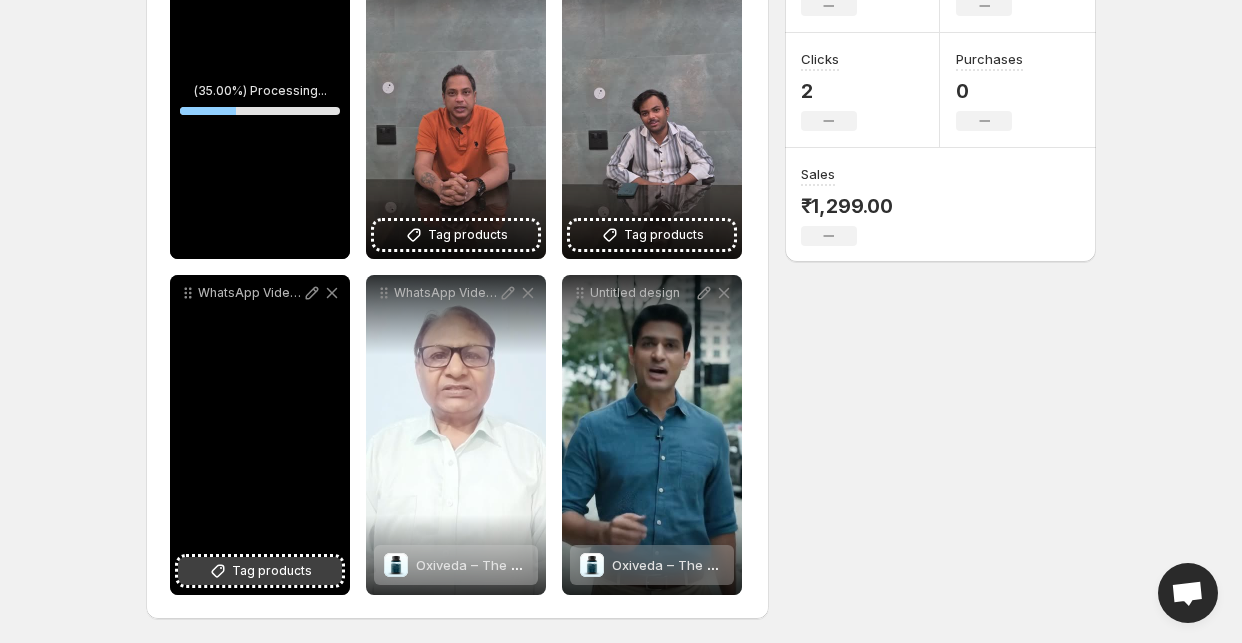 click on "Tag products" at bounding box center [272, 571] 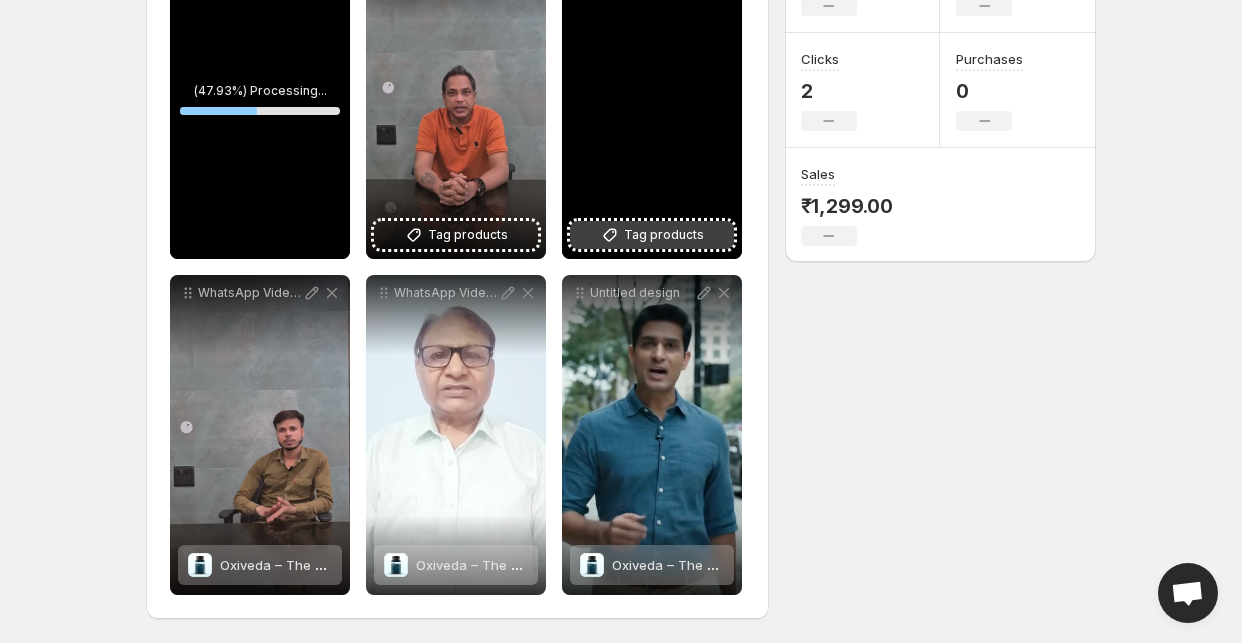click on "Tag products" at bounding box center (664, 235) 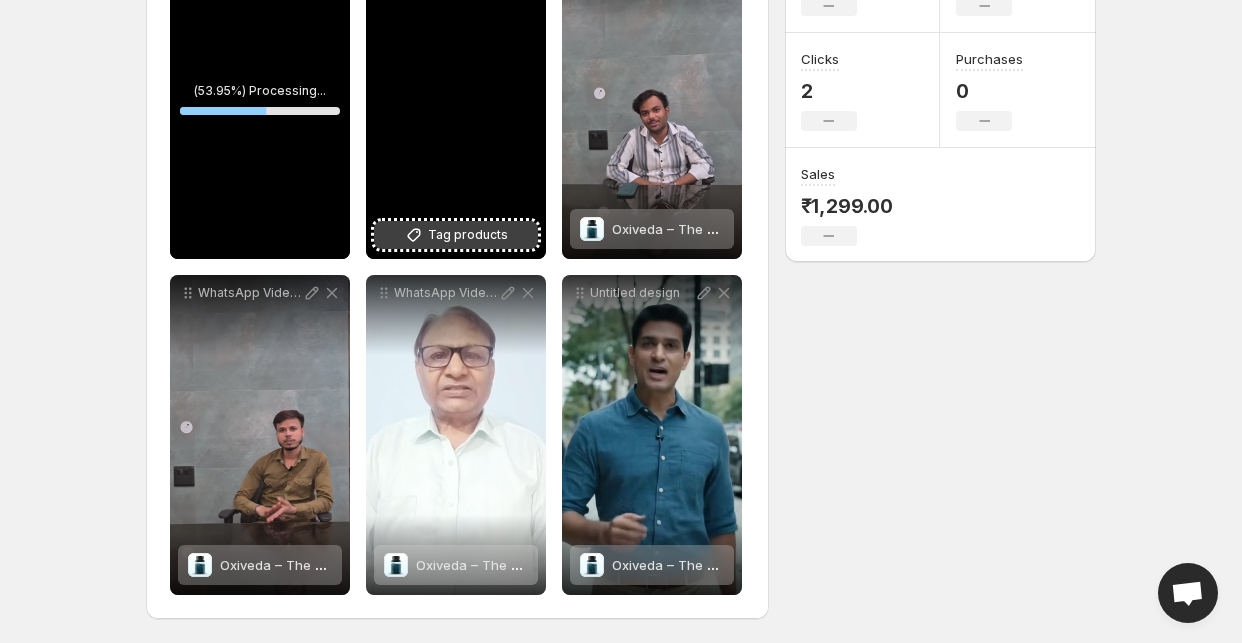 click on "Tag products" at bounding box center (456, 235) 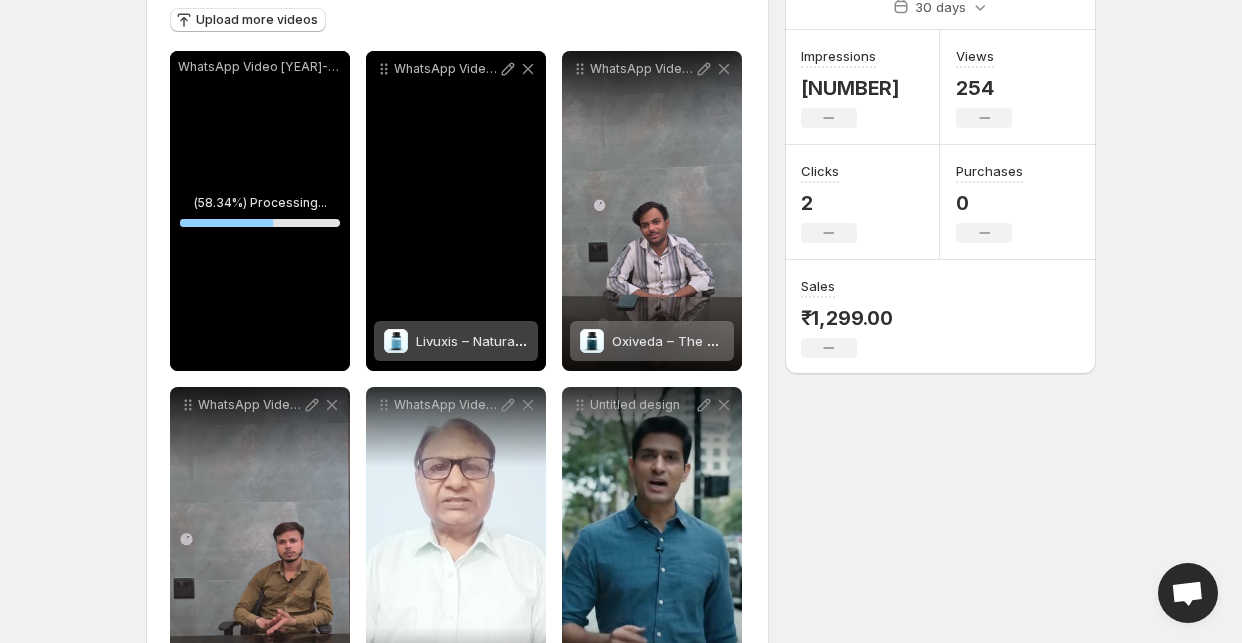 scroll, scrollTop: 262, scrollLeft: 0, axis: vertical 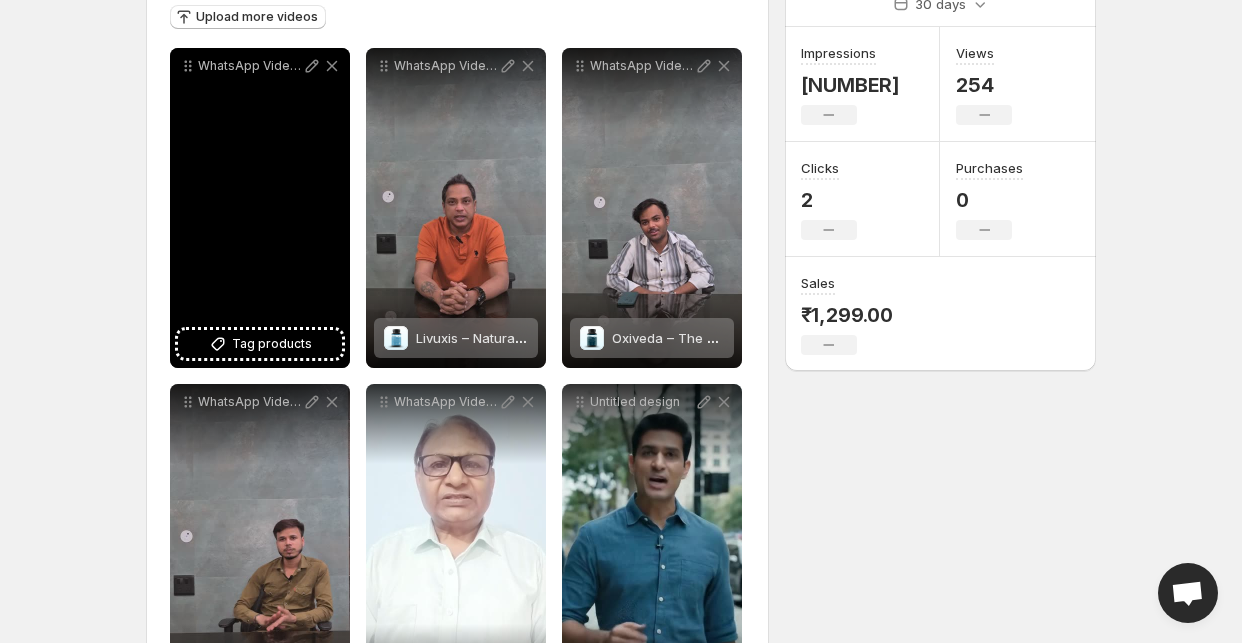 click on "WhatsApp Video [YEAR]-[MONTH]-[DAY] at [TIME] 1" at bounding box center [260, 208] 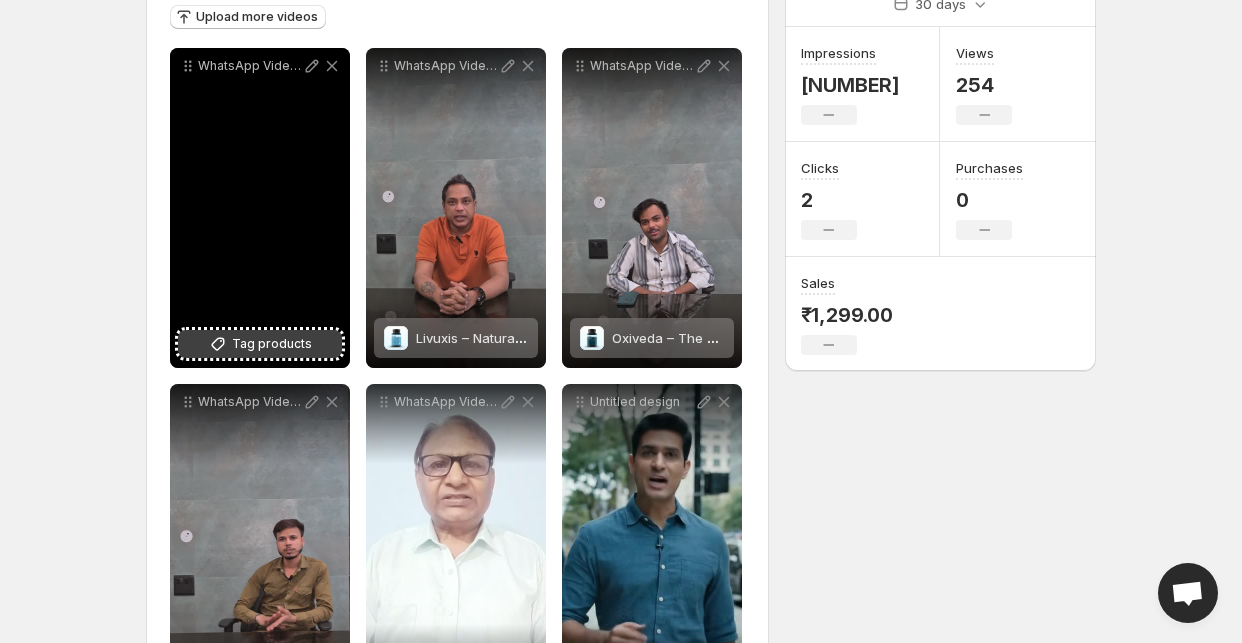 click on "Tag products" at bounding box center (272, 344) 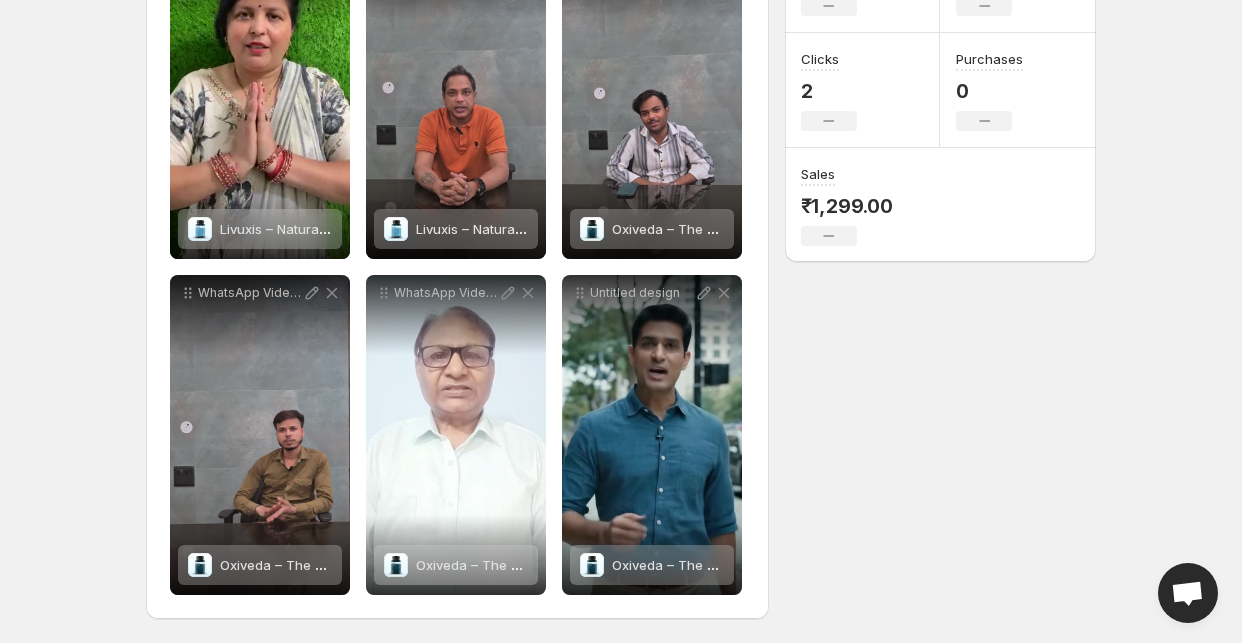 scroll, scrollTop: 0, scrollLeft: 0, axis: both 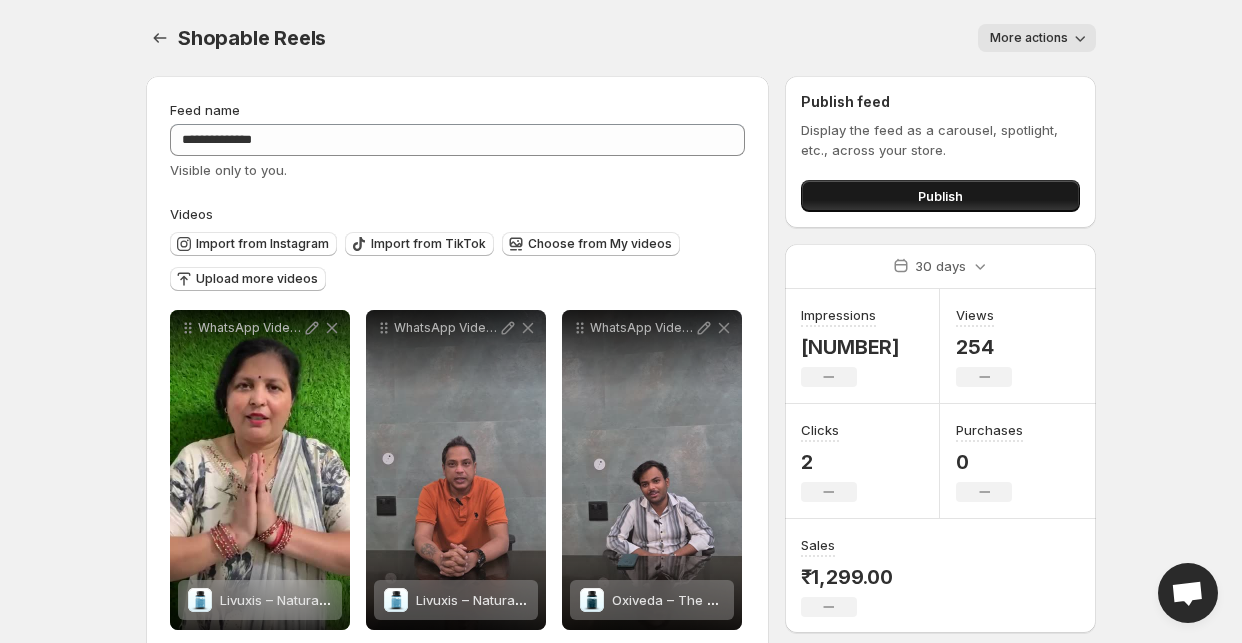 click on "Publish" at bounding box center [940, 196] 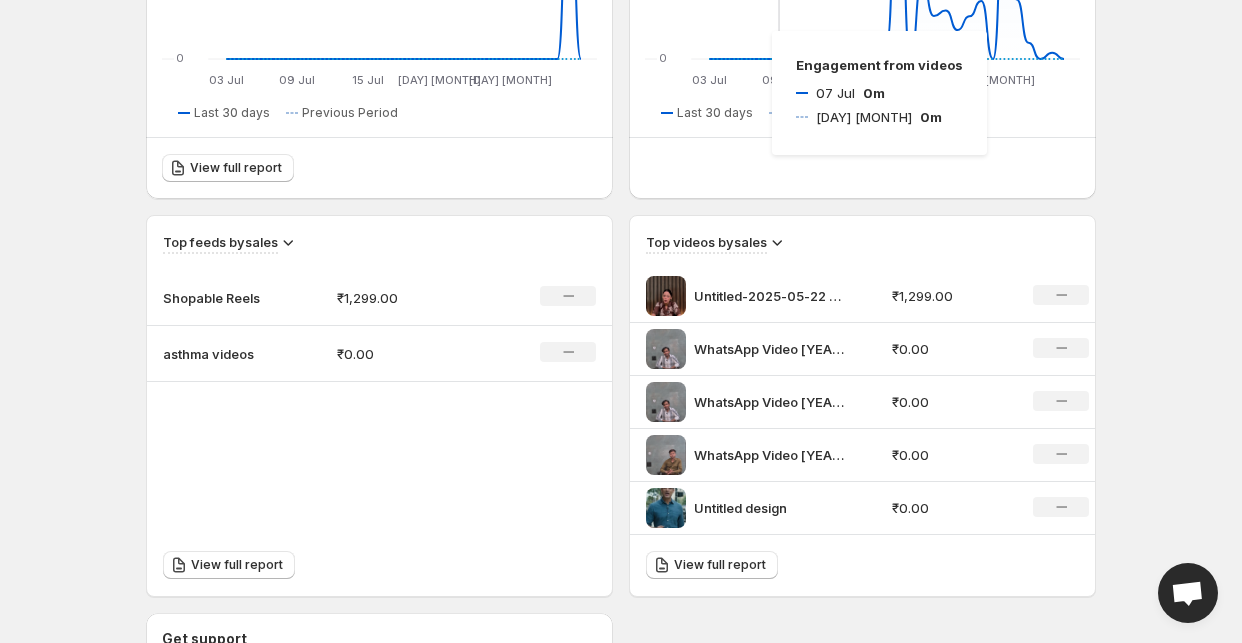 scroll, scrollTop: 555, scrollLeft: 0, axis: vertical 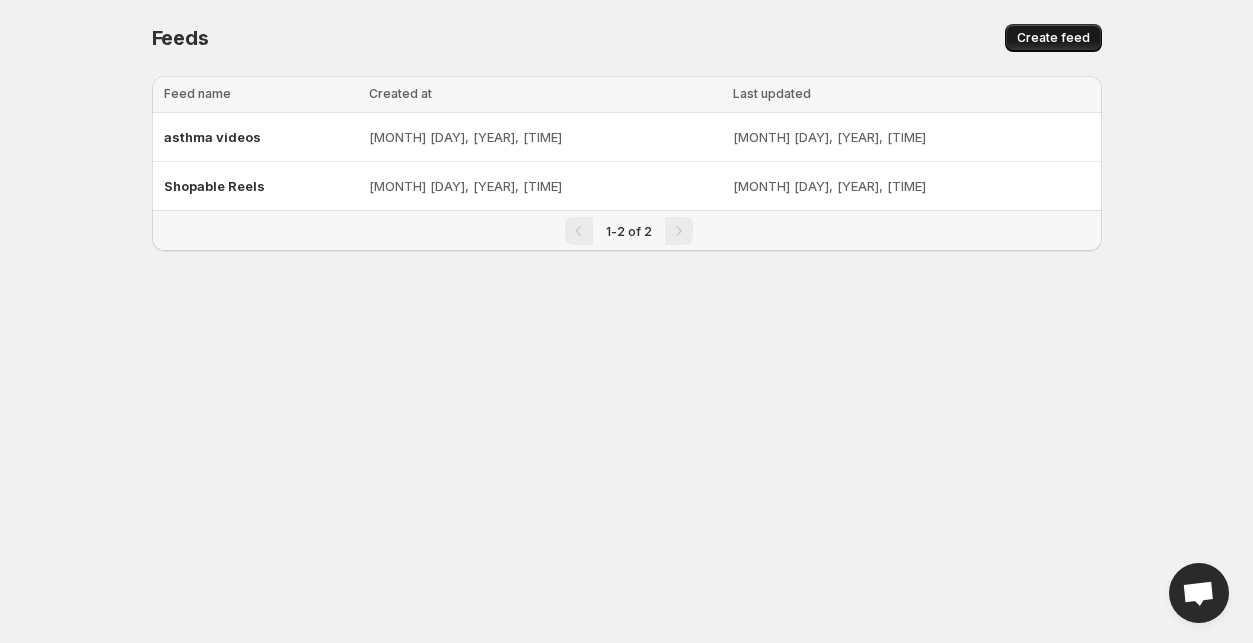 click on "Create feed" at bounding box center [1053, 38] 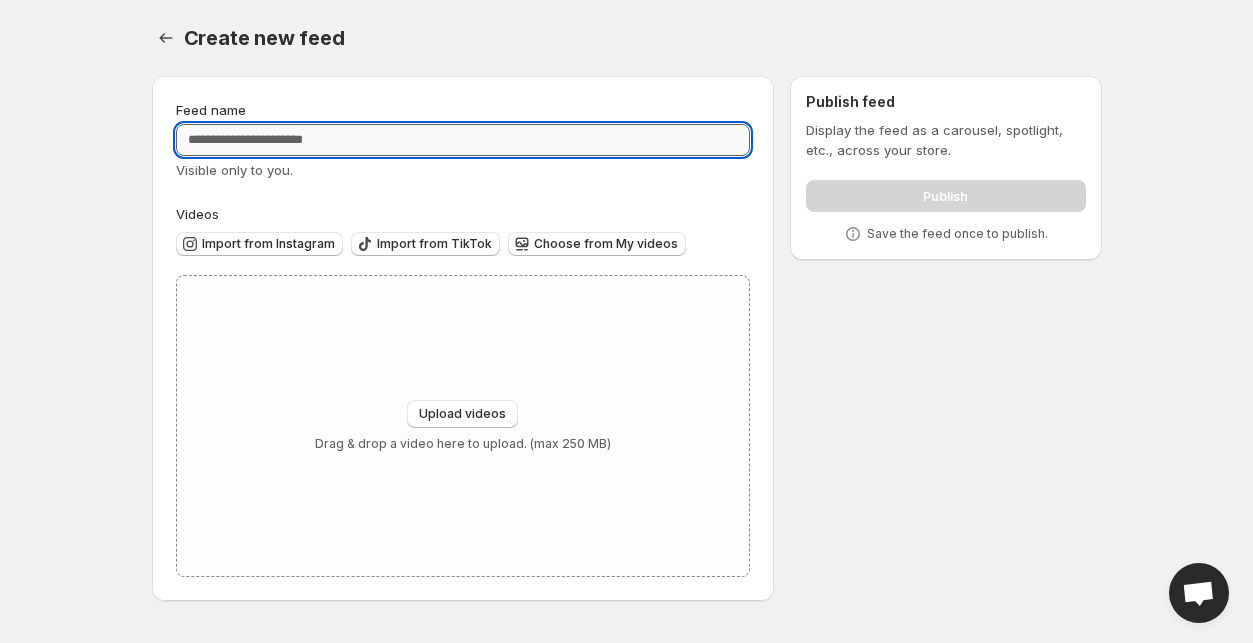 click on "Feed name" at bounding box center (463, 140) 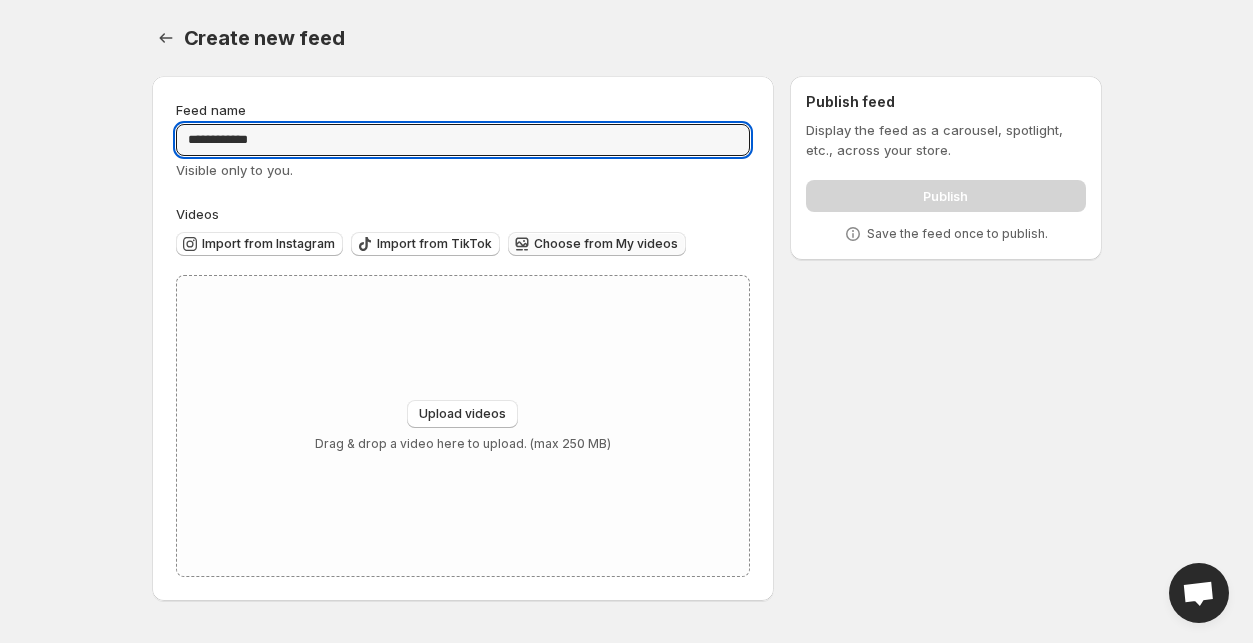 type on "**********" 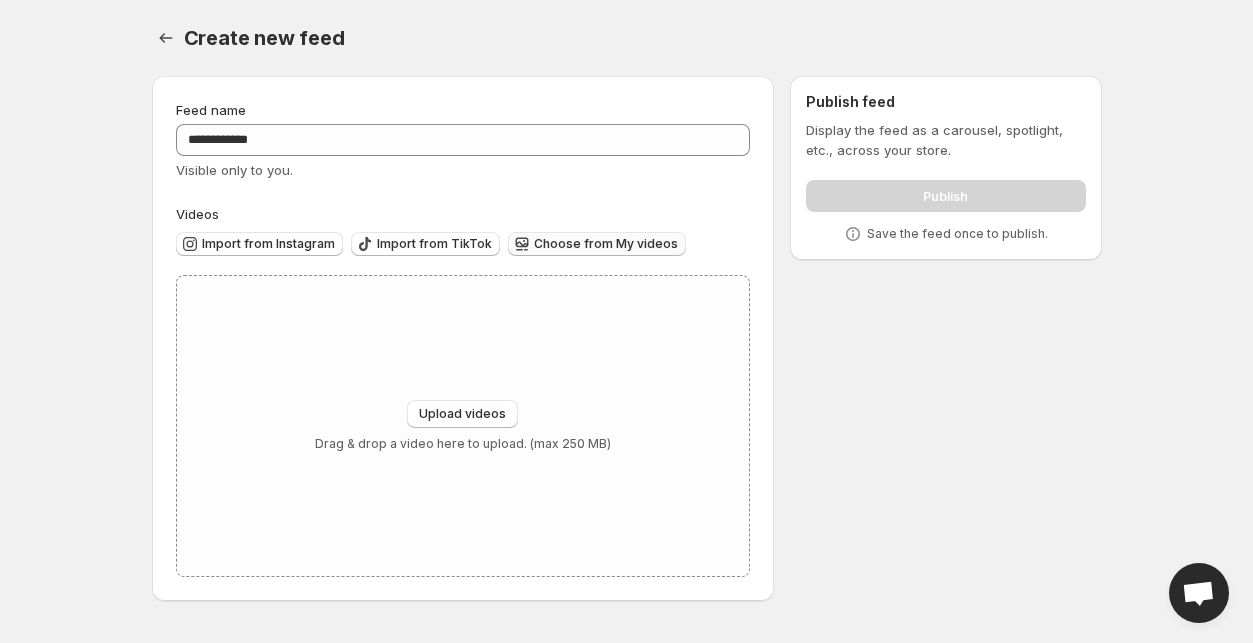 click on "Choose from My videos" at bounding box center (606, 244) 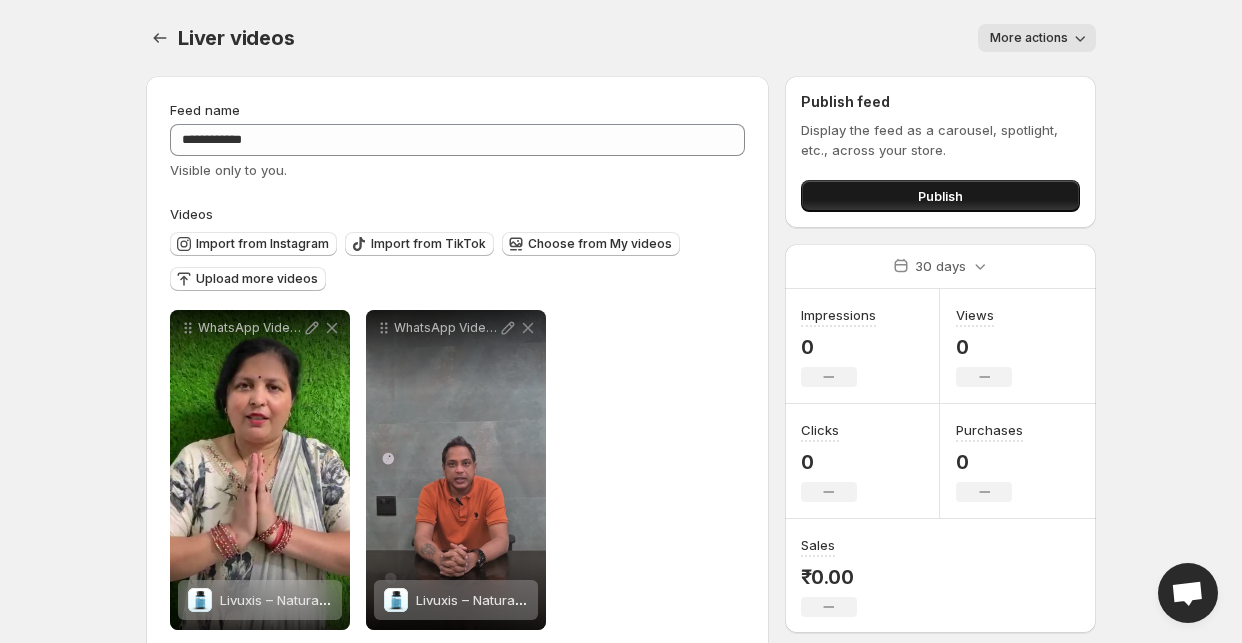 click on "Publish" at bounding box center (940, 196) 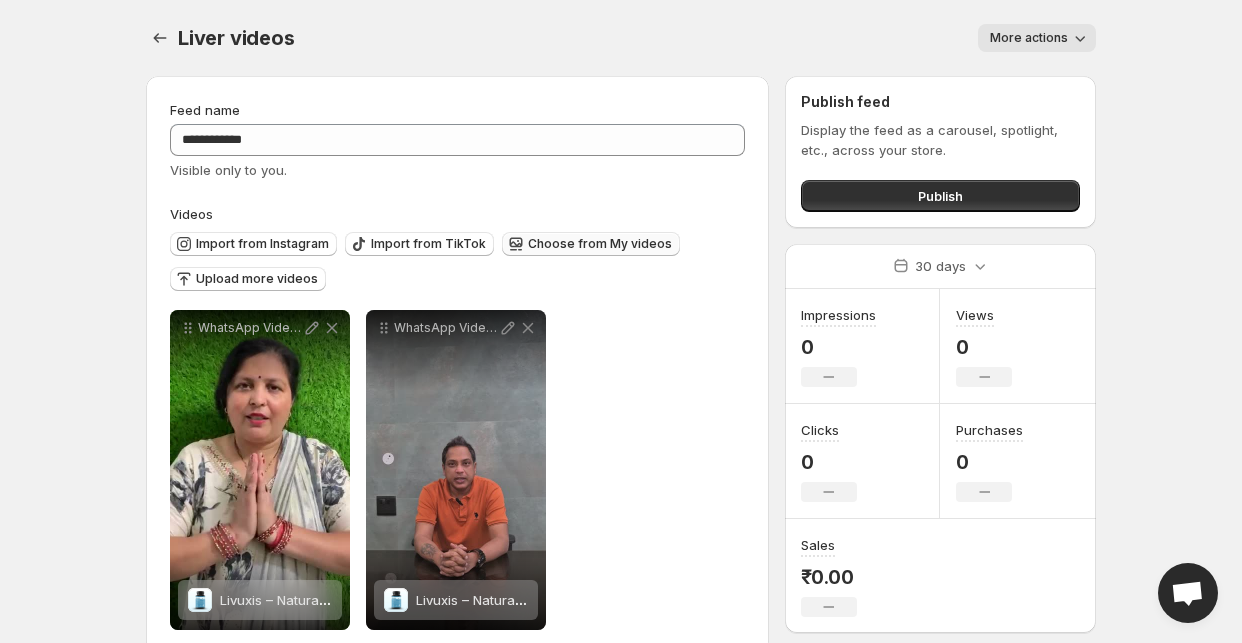 scroll, scrollTop: 37, scrollLeft: 0, axis: vertical 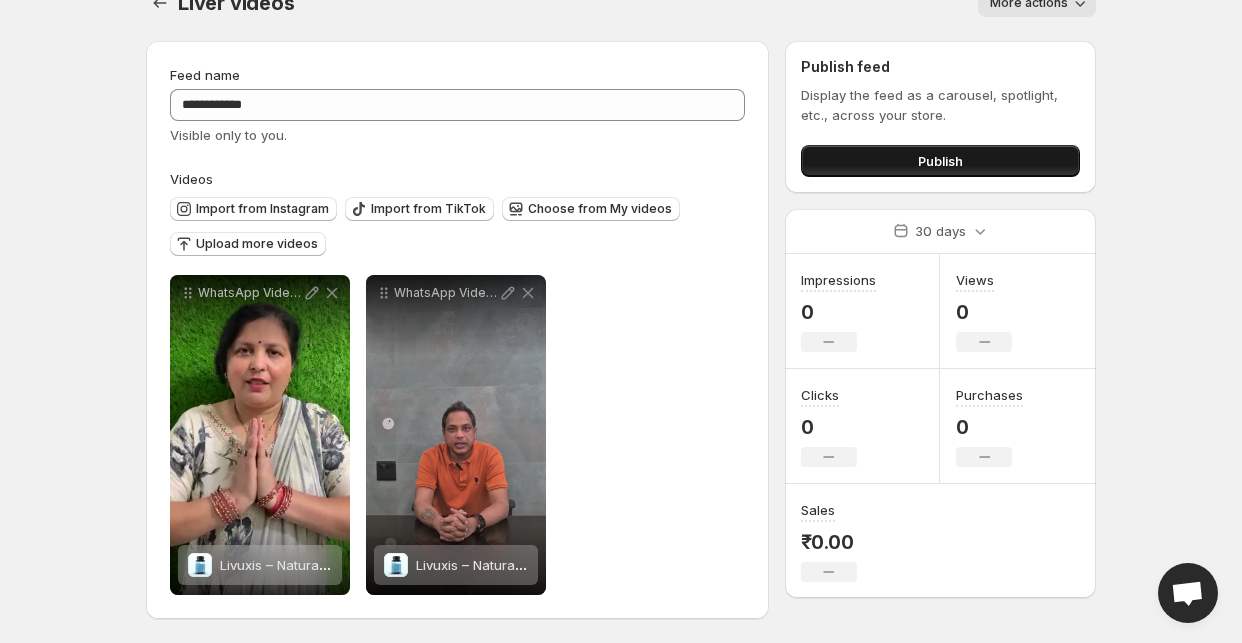 click on "Publish" at bounding box center [940, 161] 